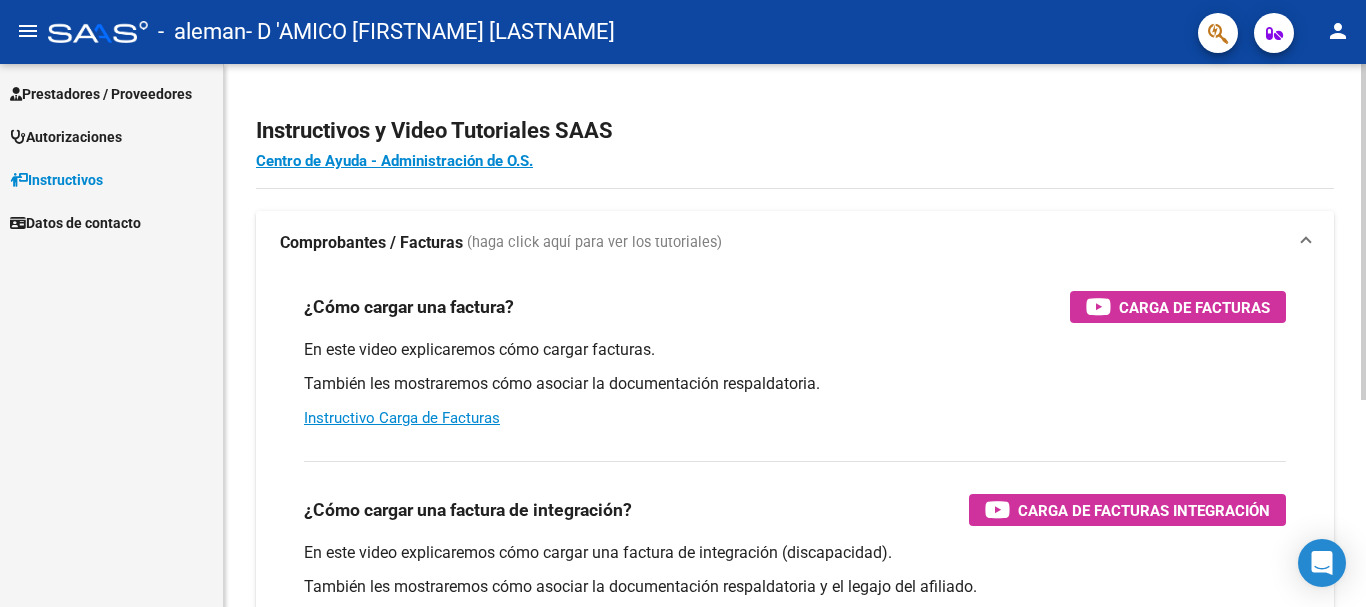 scroll, scrollTop: 0, scrollLeft: 0, axis: both 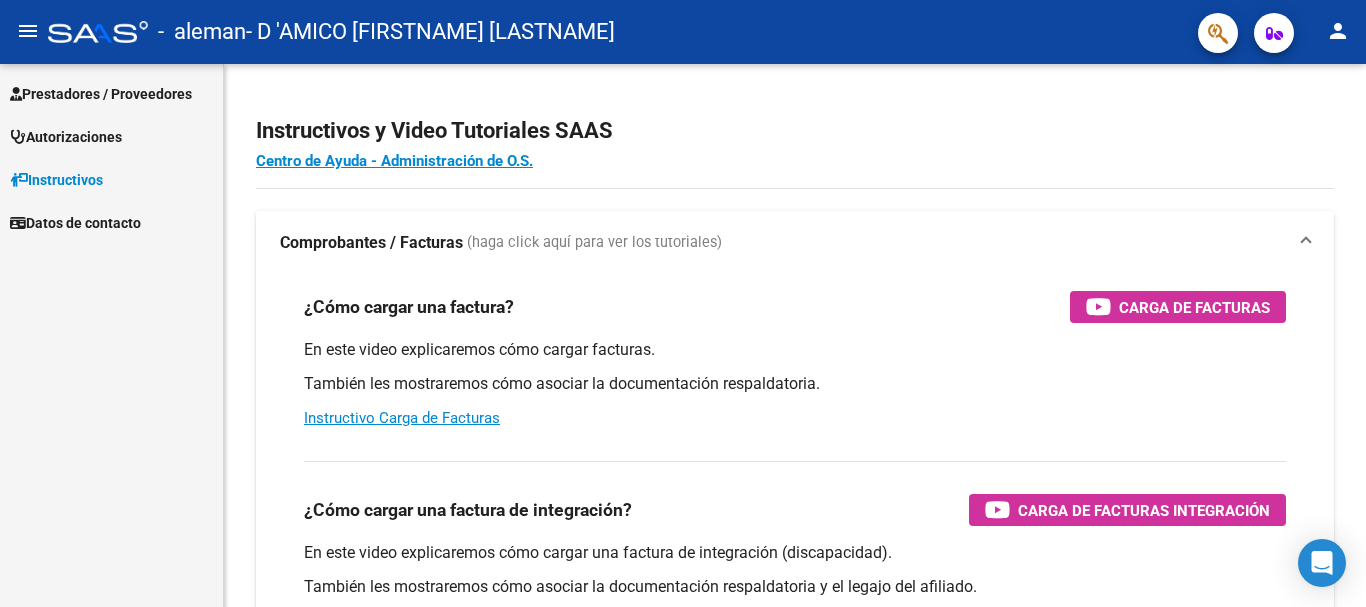 click on "Prestadores / Proveedores" at bounding box center (111, 93) 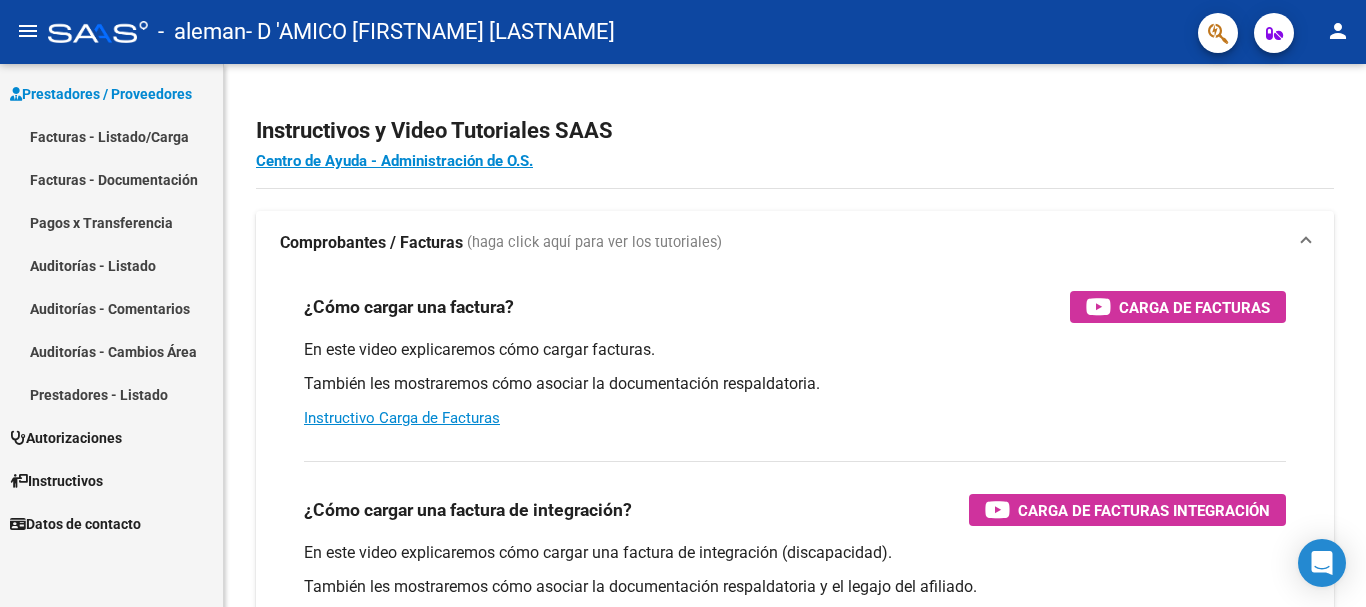 click on "Prestadores / Proveedores" at bounding box center [101, 94] 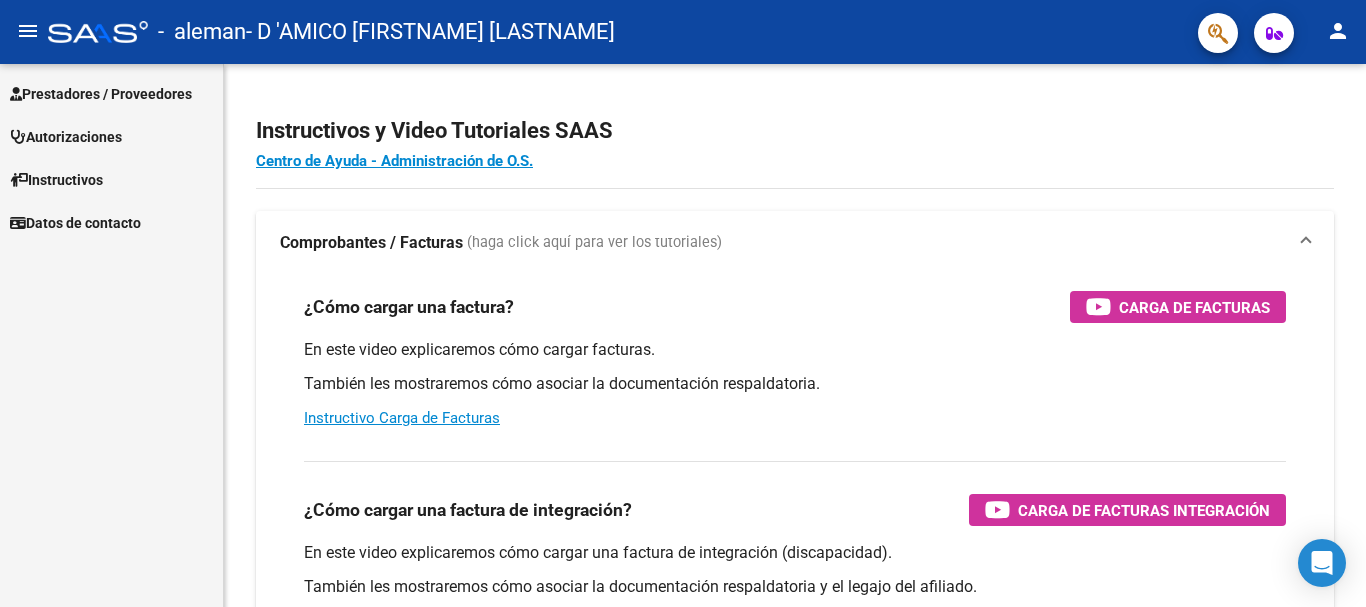 click on "Prestadores / Proveedores" at bounding box center (101, 94) 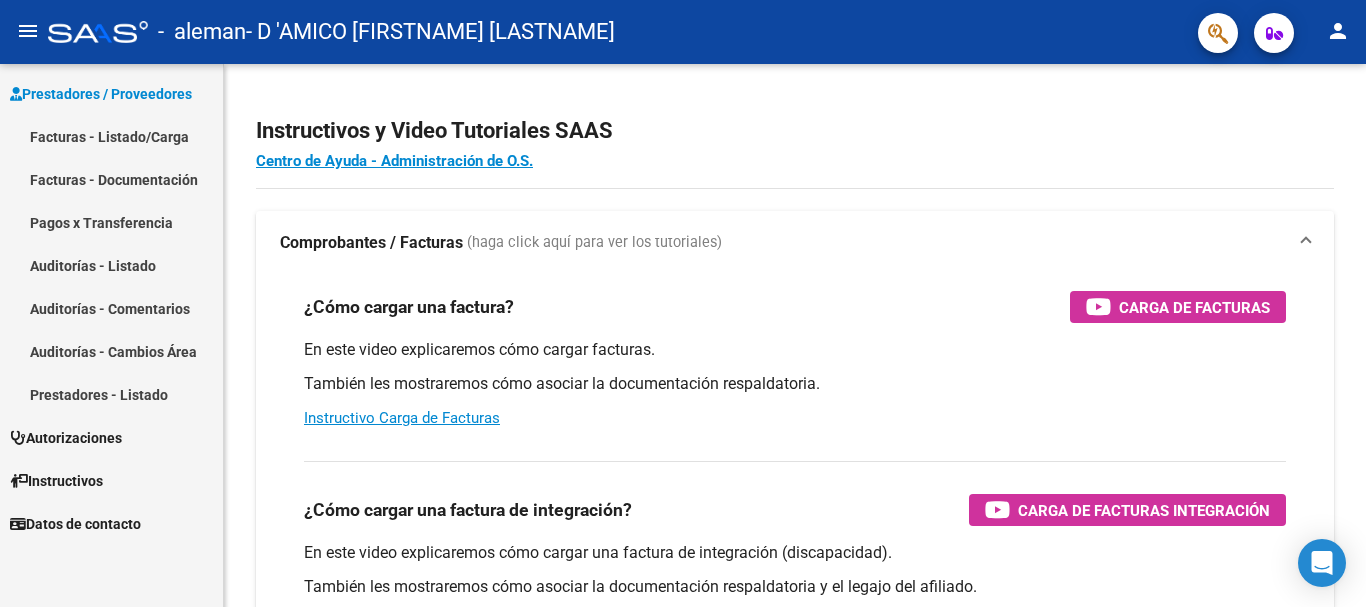click on "Facturas - Listado/Carga" at bounding box center [111, 136] 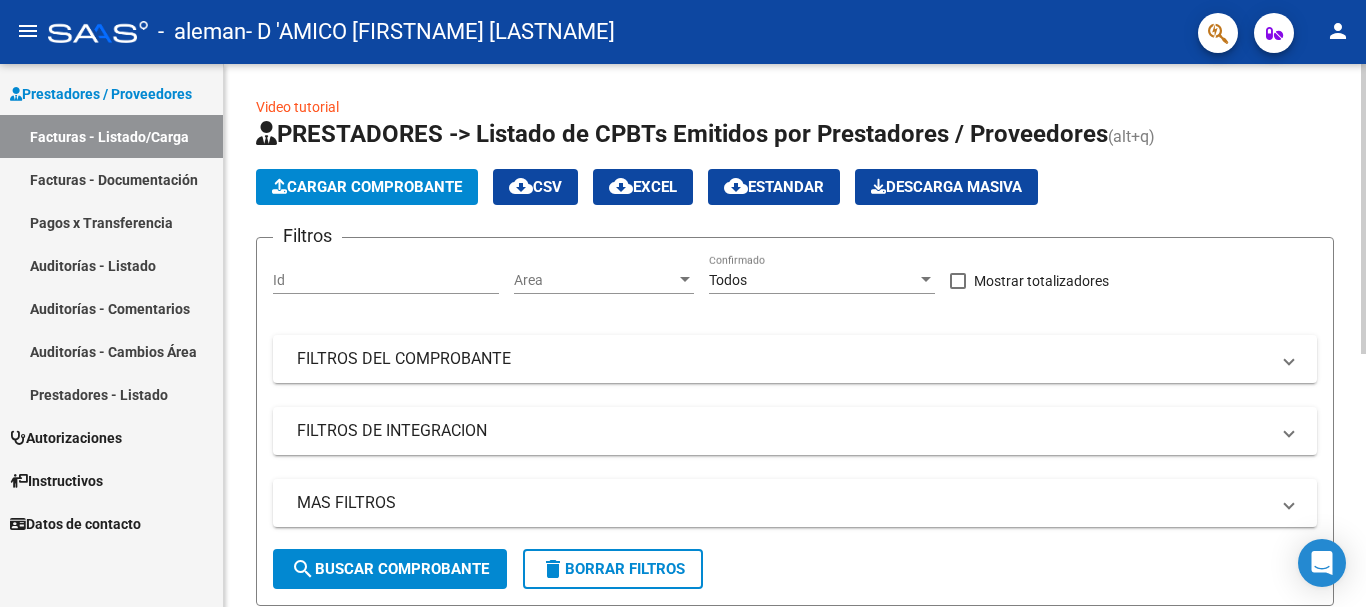 click on "Cargar Comprobante" 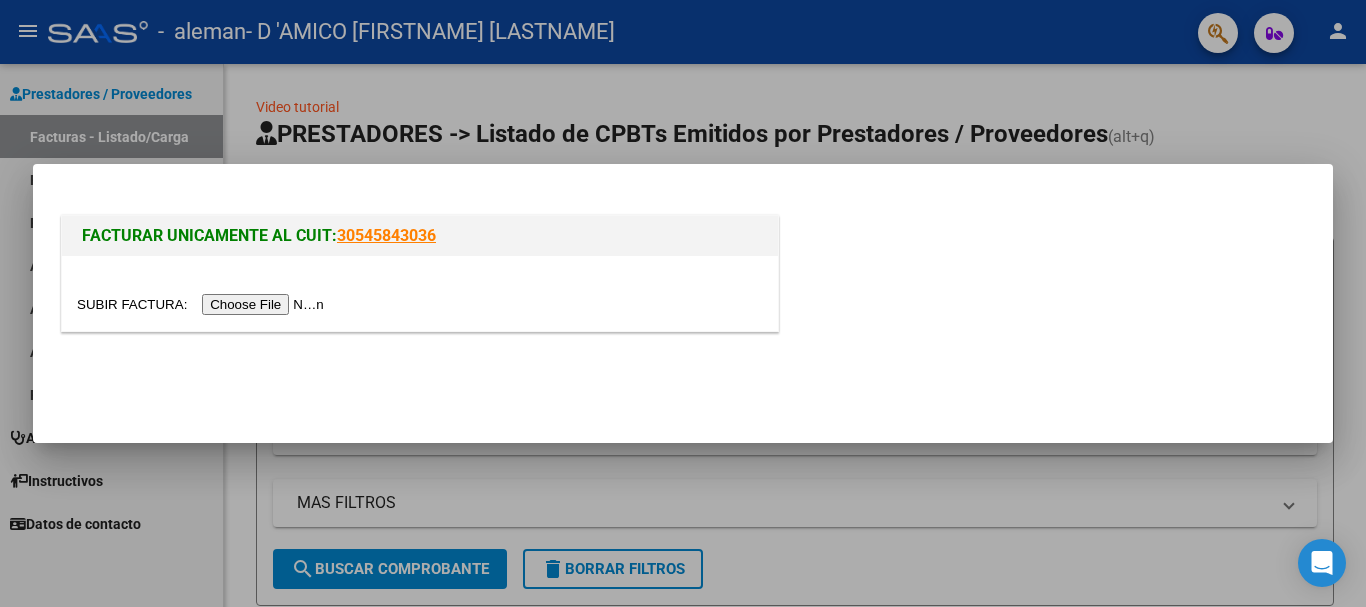 click at bounding box center (203, 304) 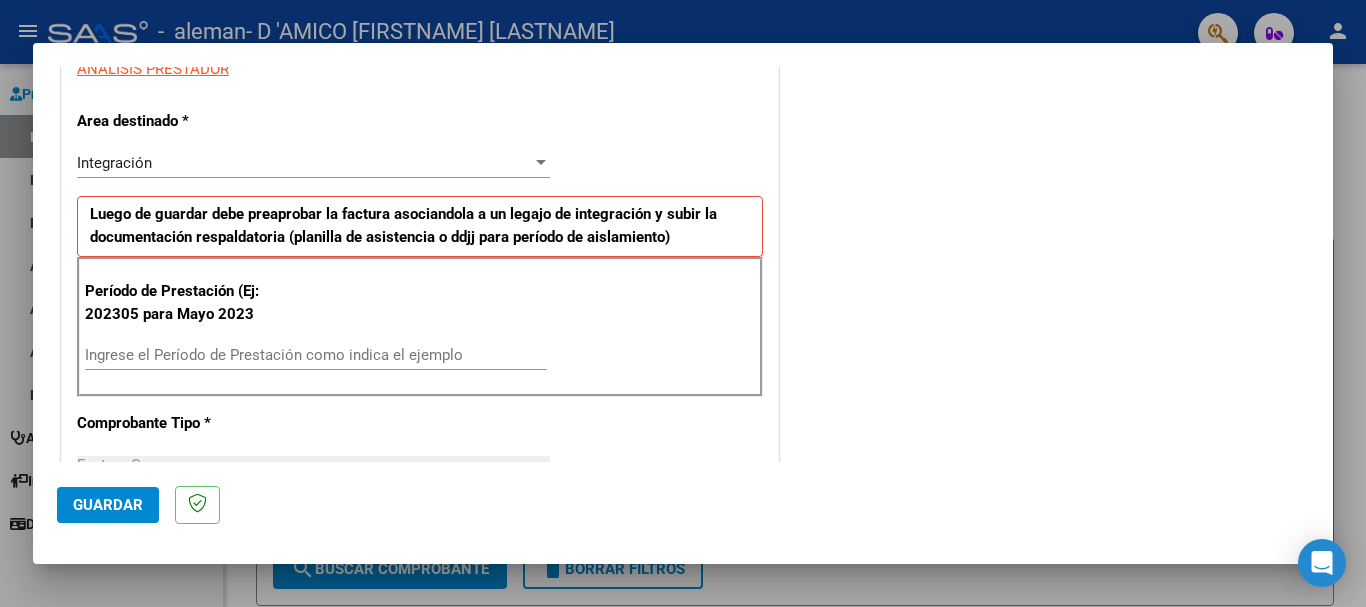 scroll, scrollTop: 400, scrollLeft: 0, axis: vertical 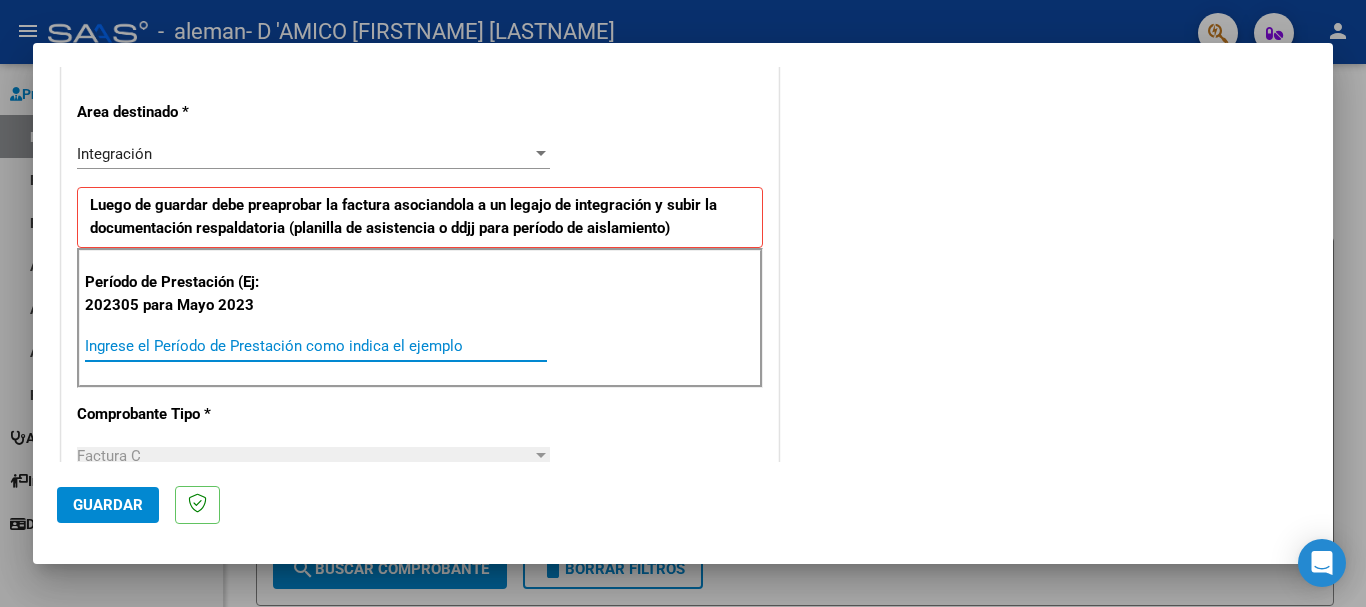 click on "Ingrese el Período de Prestación como indica el ejemplo" at bounding box center [316, 346] 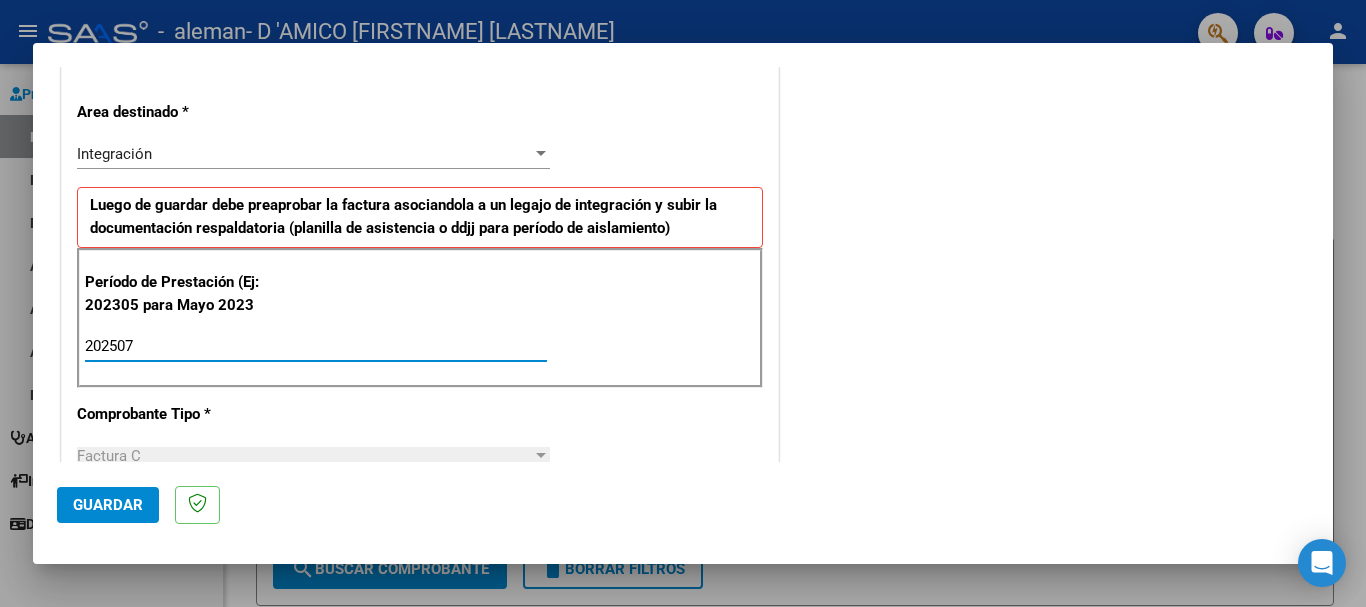 type on "202507" 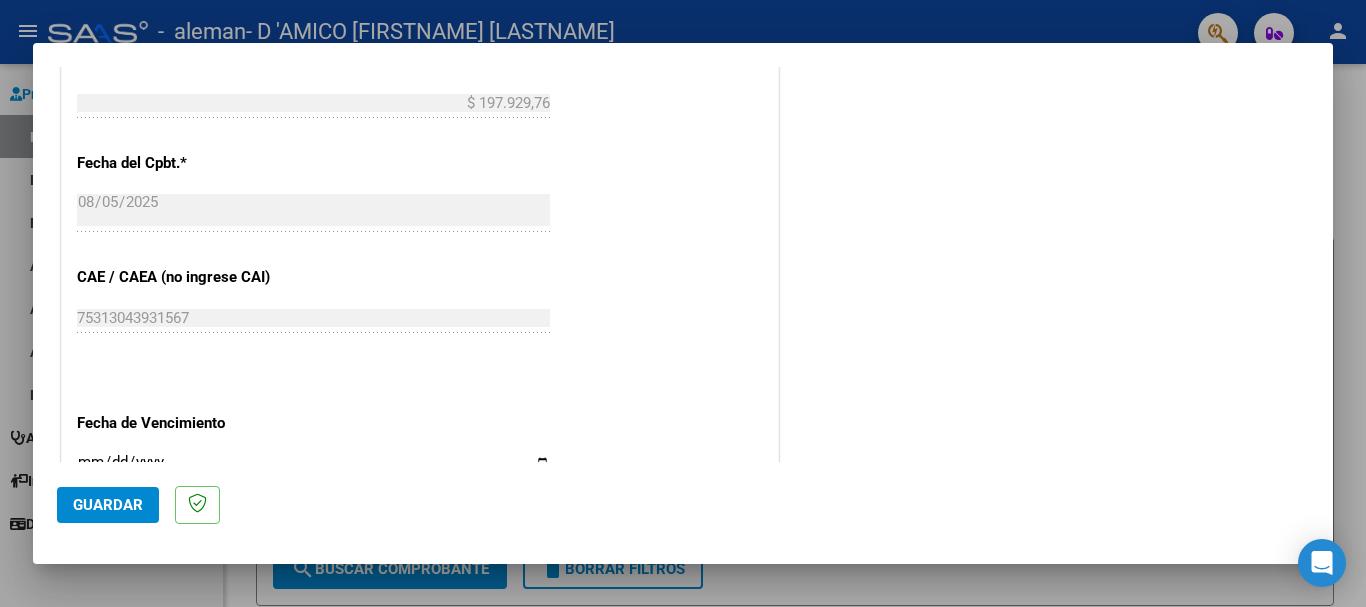 scroll, scrollTop: 1100, scrollLeft: 0, axis: vertical 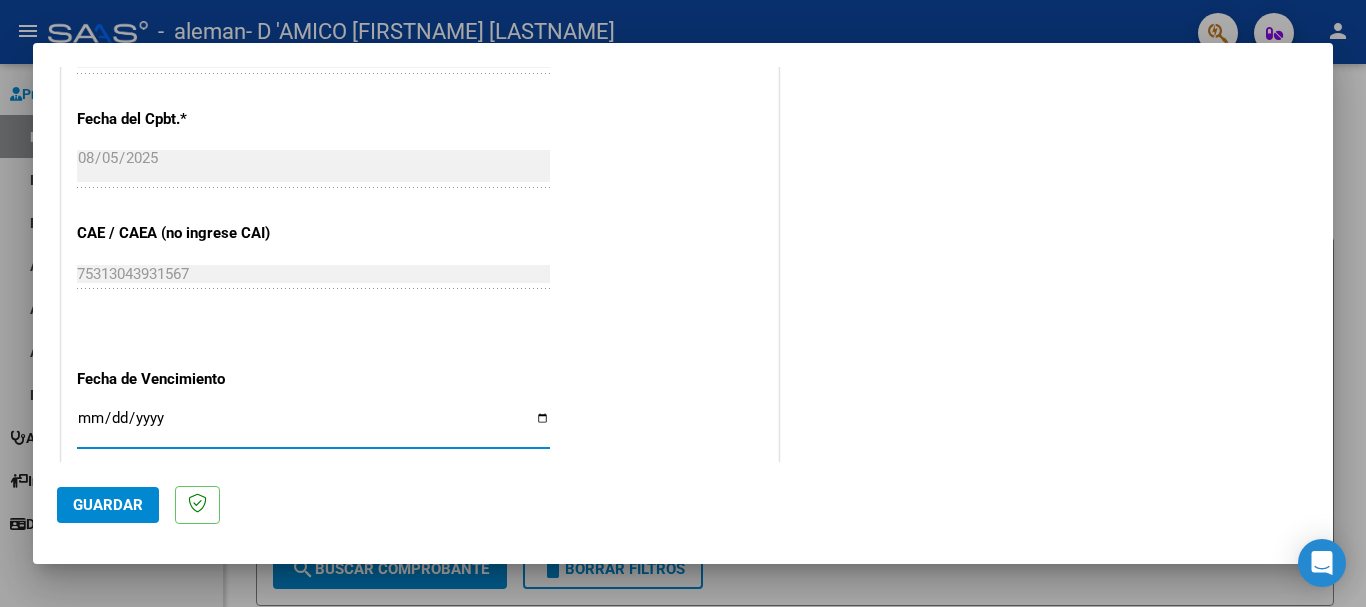 click on "Ingresar la fecha" at bounding box center (313, 426) 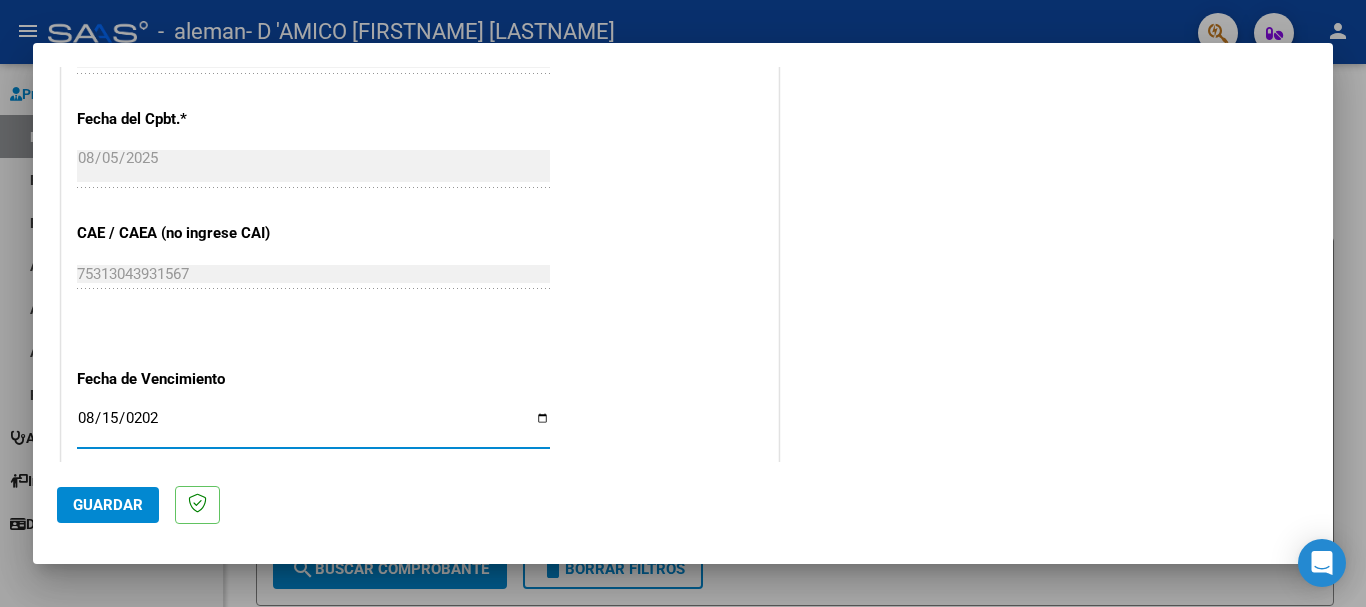 type on "2025-08-15" 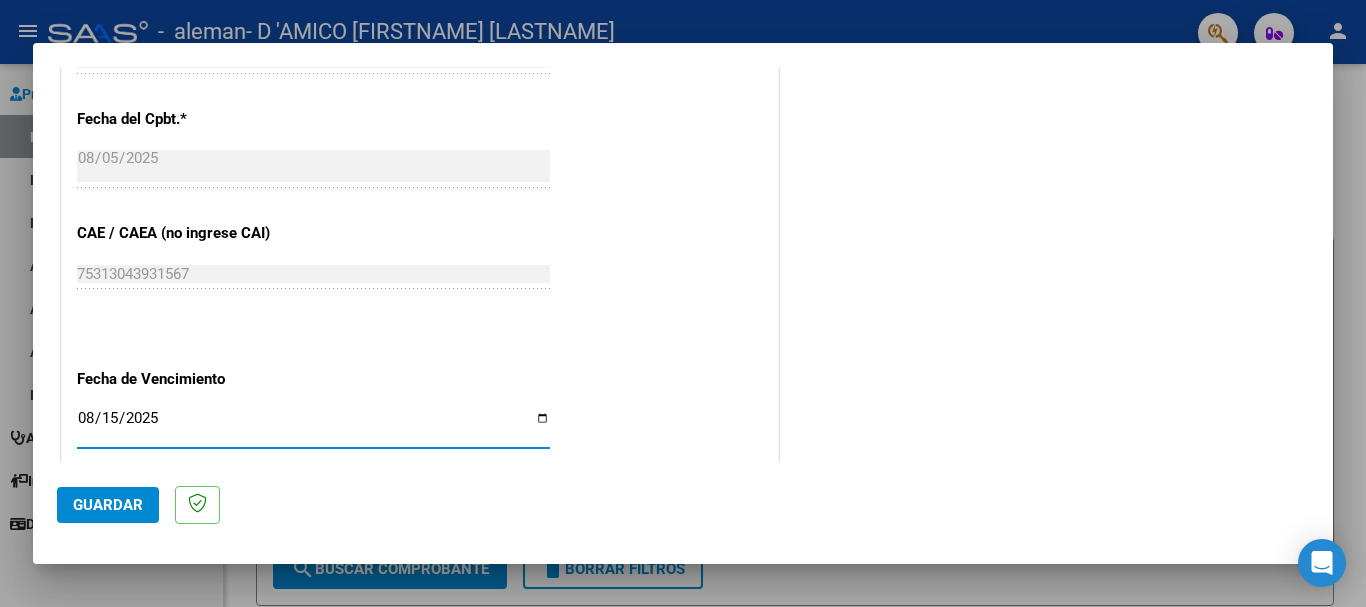 click on "CUIT  *   27-26927432-3 Ingresar CUIT  ANALISIS PRESTADOR  Area destinado * Integración Seleccionar Area Luego de guardar debe preaprobar la factura asociandola a un legajo de integración y subir la documentación respaldatoria (planilla de asistencia o ddjj para período de aislamiento)  Período de Prestación (Ej: 202305 para Mayo 2023    202507 Ingrese el Período de Prestación como indica el ejemplo   Comprobante Tipo * Factura C Seleccionar Tipo Punto de Venta  *   2 Ingresar el Nro.  Número  *   1558 Ingresar el Nro.  Monto  *   $ 197.929,76 Ingresar el monto  Fecha del Cpbt.  *   2025-08-05 Ingresar la fecha  CAE / CAEA (no ingrese CAI)    75313043931567 Ingresar el CAE o CAEA (no ingrese CAI)  Fecha de Vencimiento    2025-08-15 Ingresar la fecha  Ref. Externa    Ingresar la ref.  N° Liquidación    Ingresar el N° Liquidación" at bounding box center [420, -50] 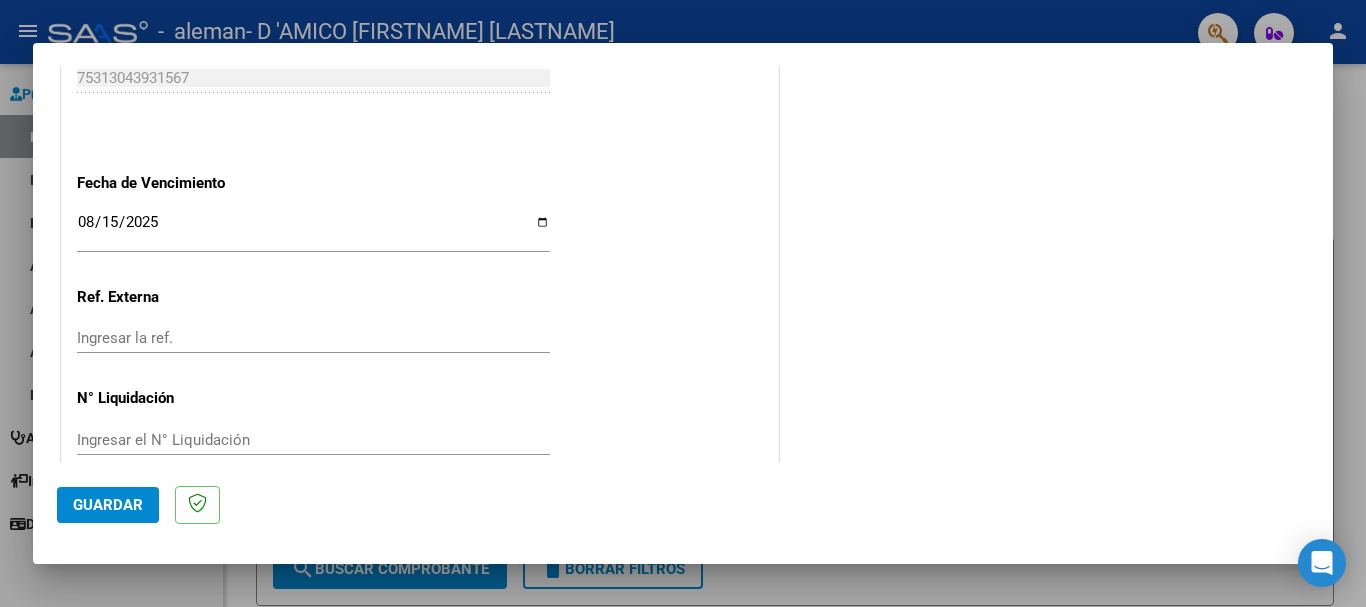 scroll, scrollTop: 1327, scrollLeft: 0, axis: vertical 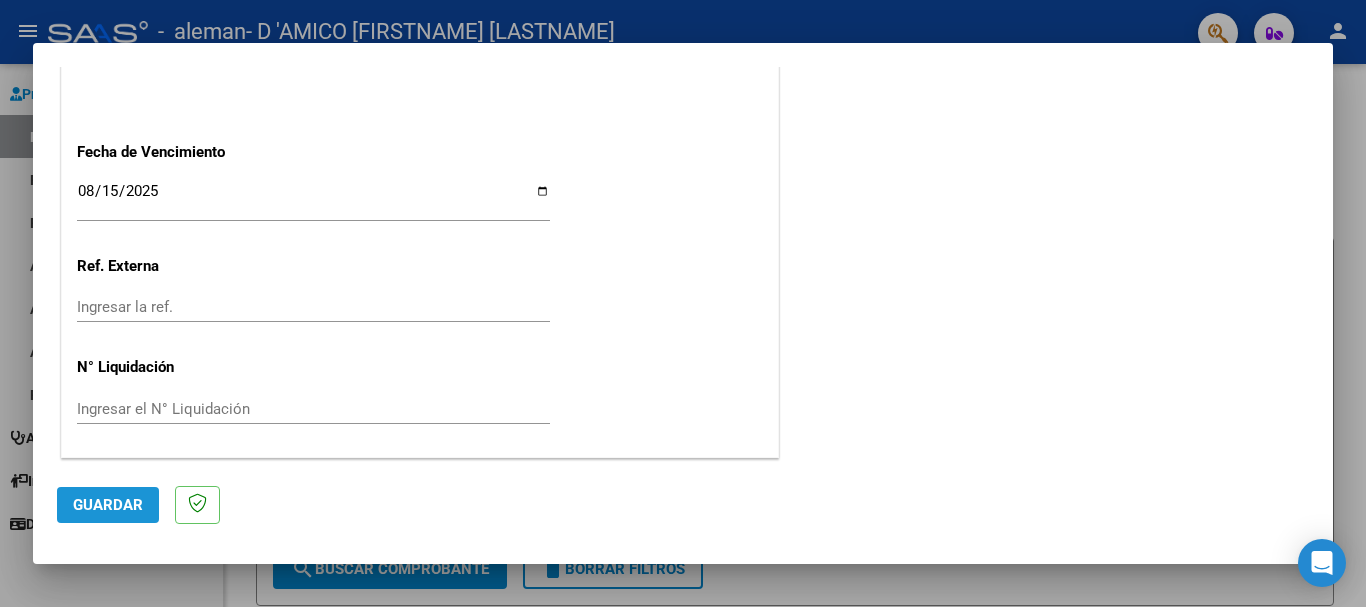 click on "Guardar" 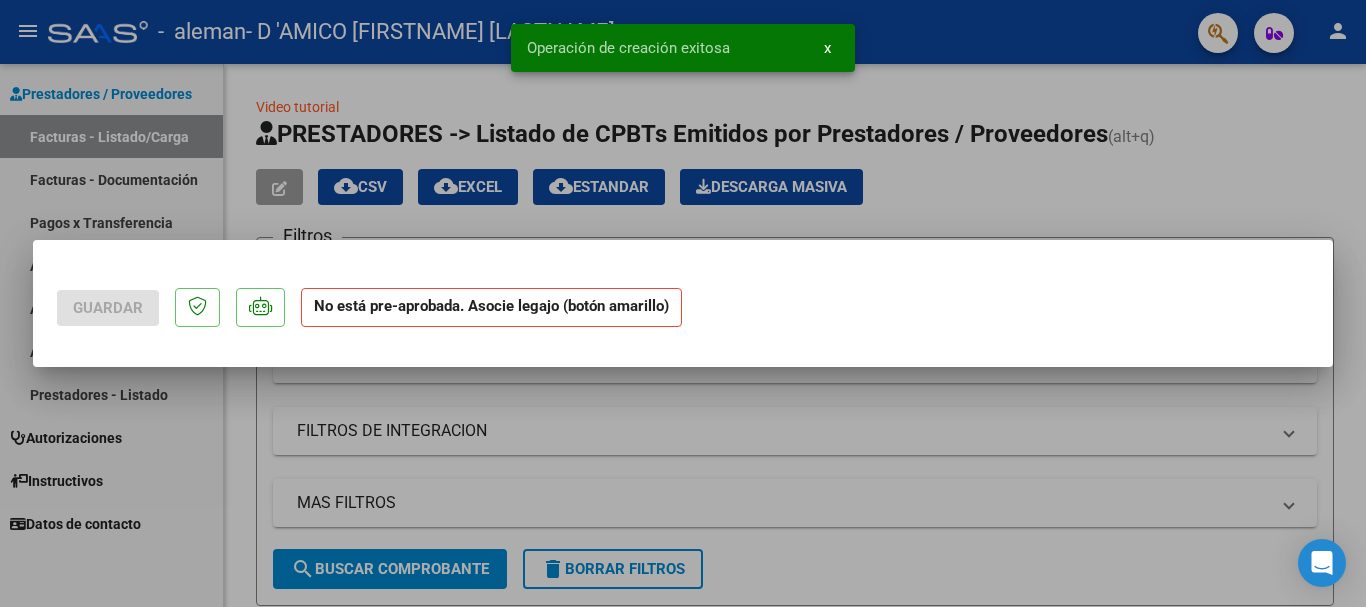 scroll, scrollTop: 0, scrollLeft: 0, axis: both 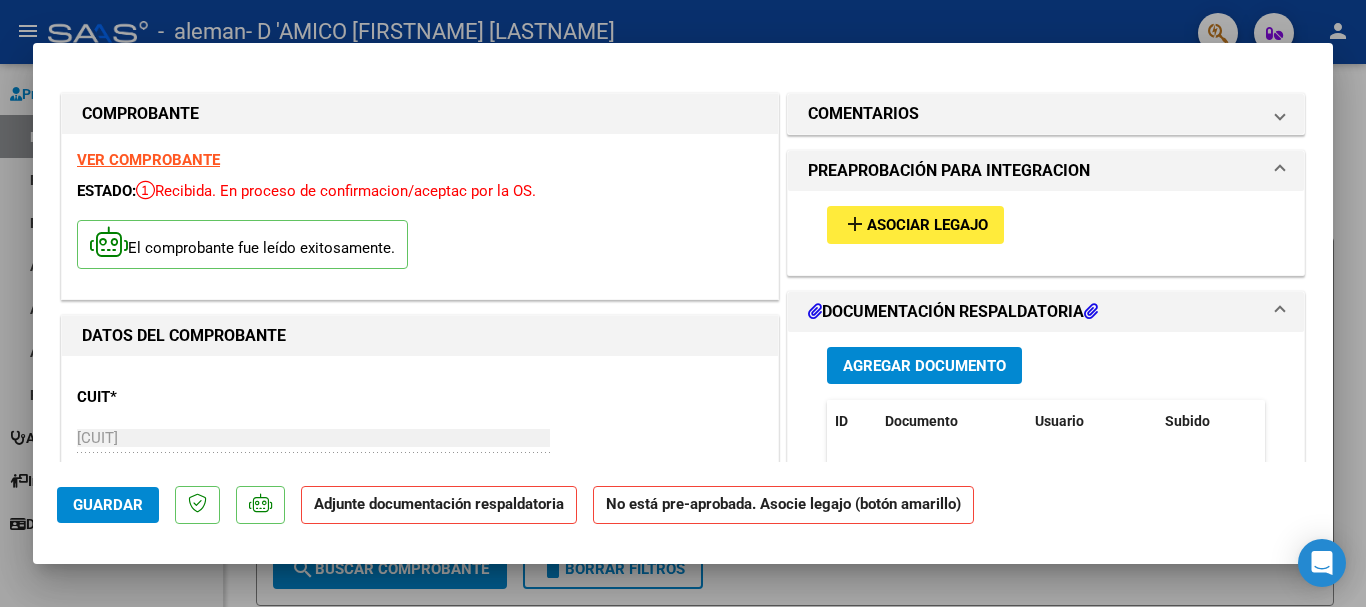 click on "add Asociar Legajo" at bounding box center (915, 224) 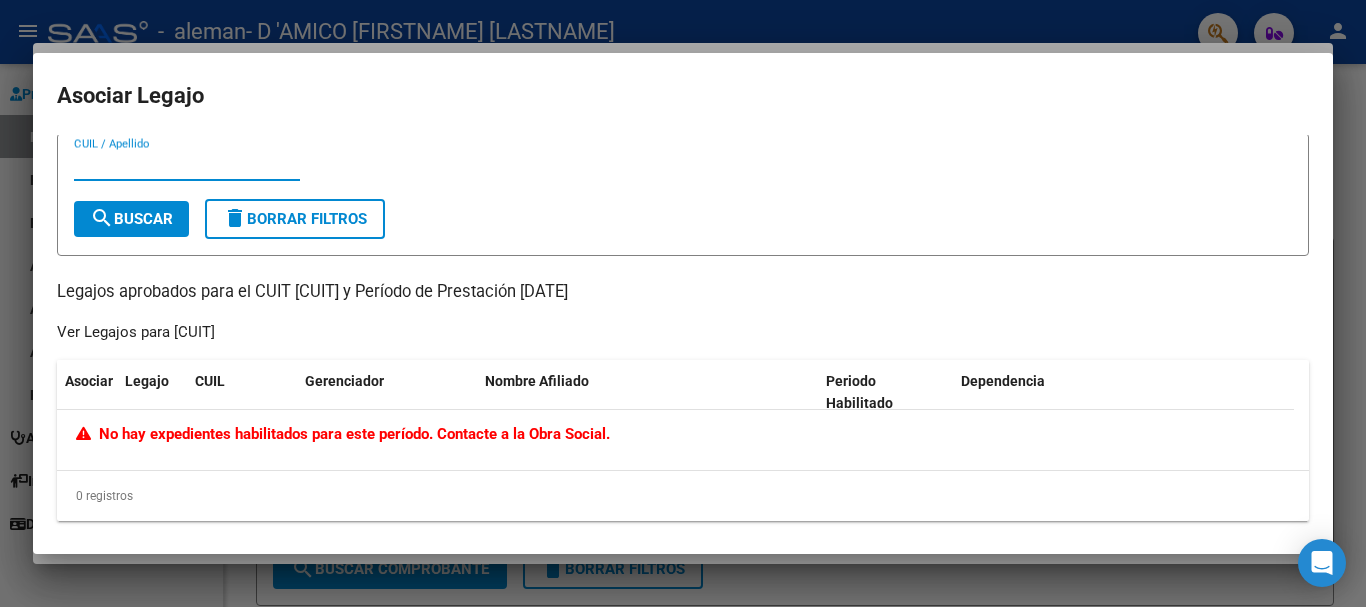 scroll, scrollTop: 0, scrollLeft: 0, axis: both 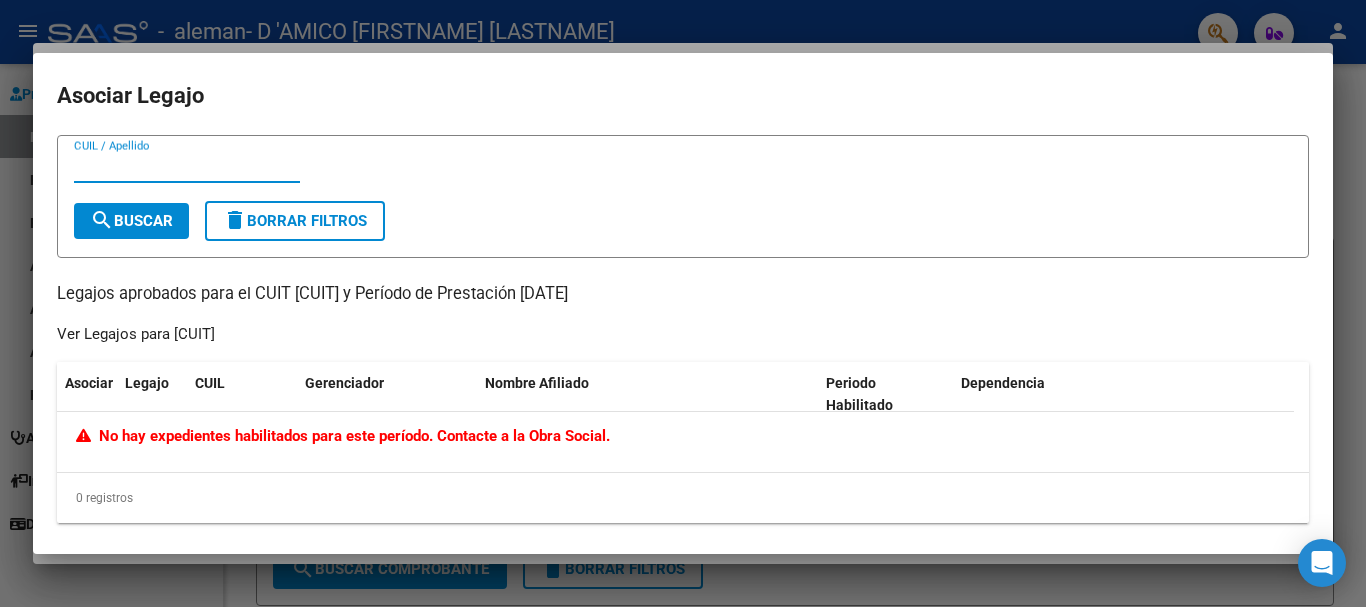 click on "CUIL / Apellido" at bounding box center [187, 167] 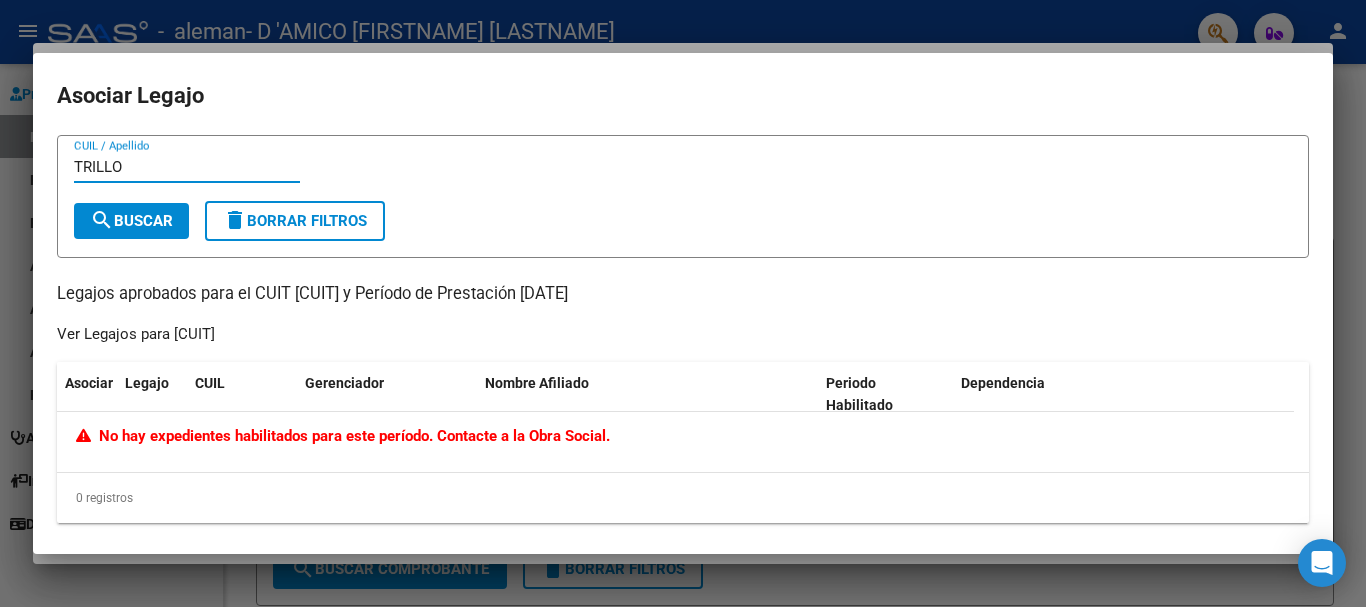 type on "TRILLO" 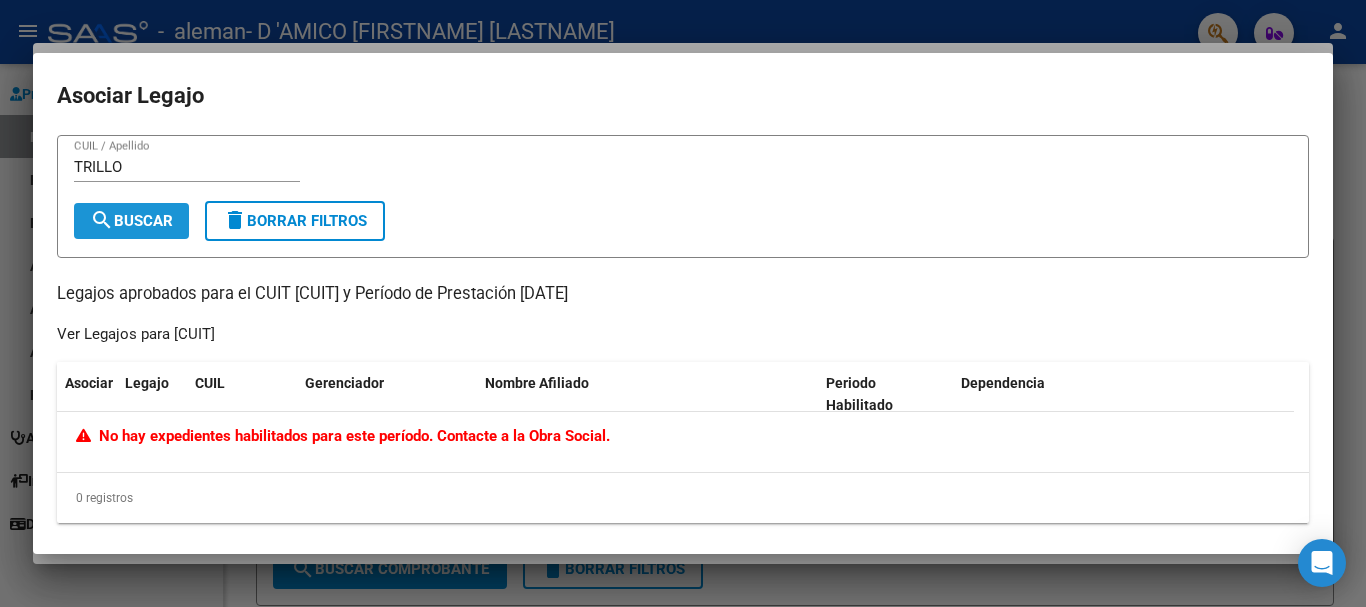 click on "search" at bounding box center [102, 220] 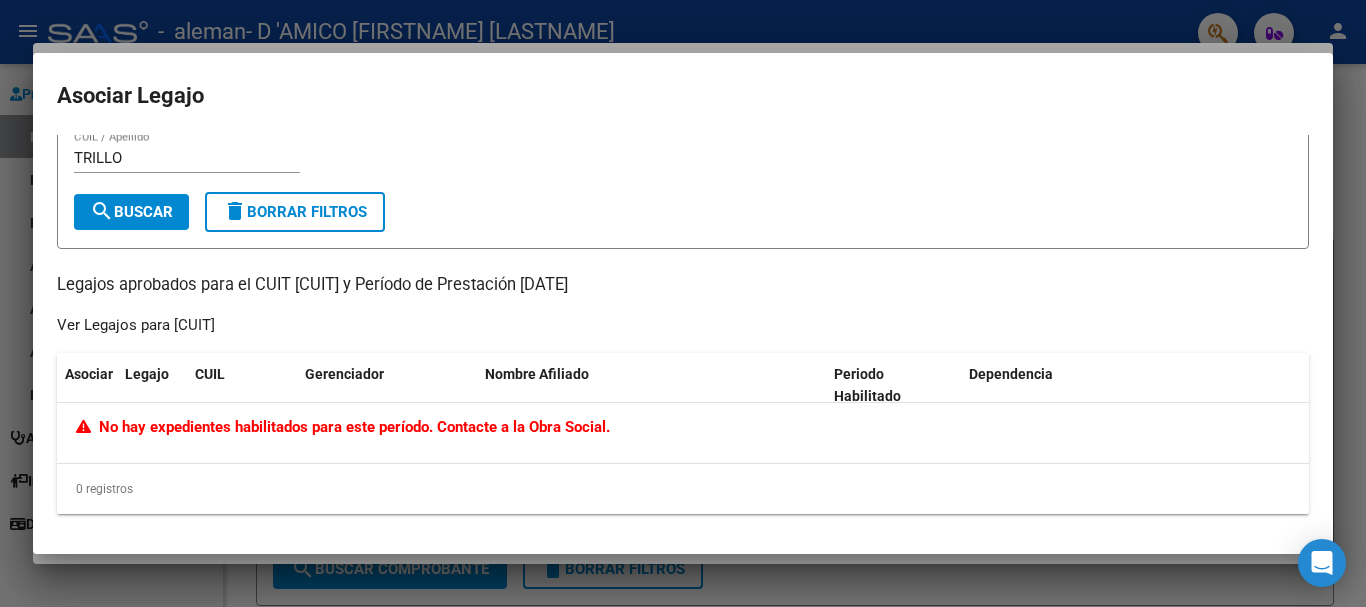 scroll, scrollTop: 0, scrollLeft: 0, axis: both 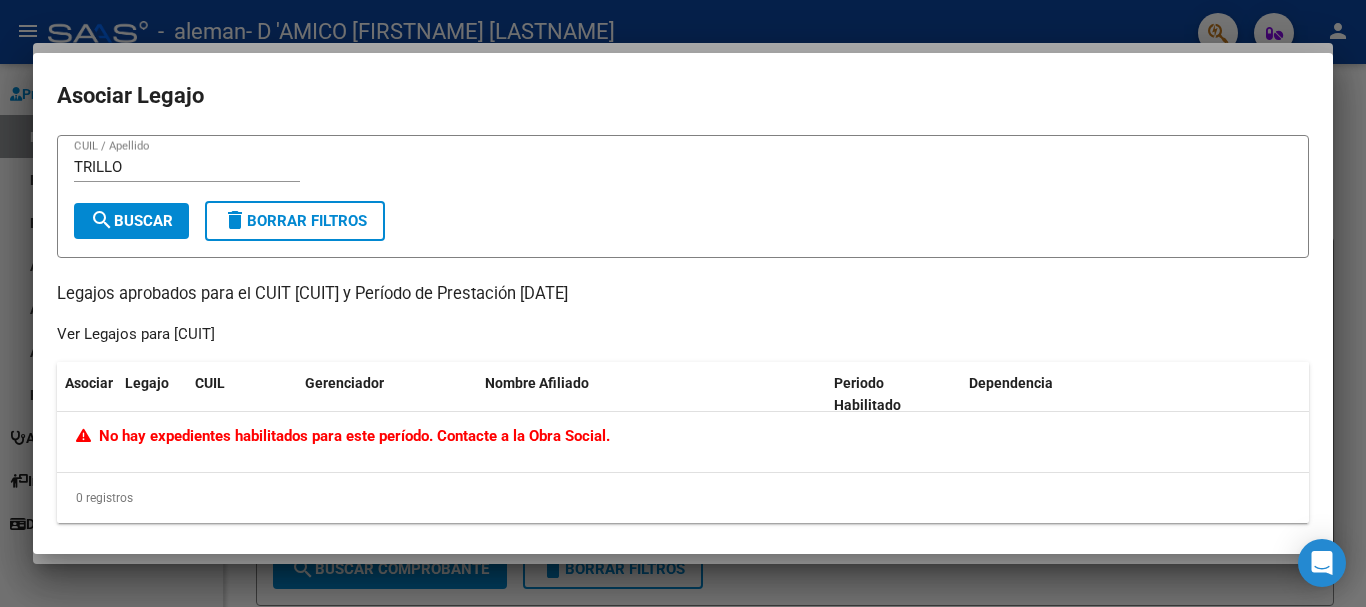 click at bounding box center [683, 303] 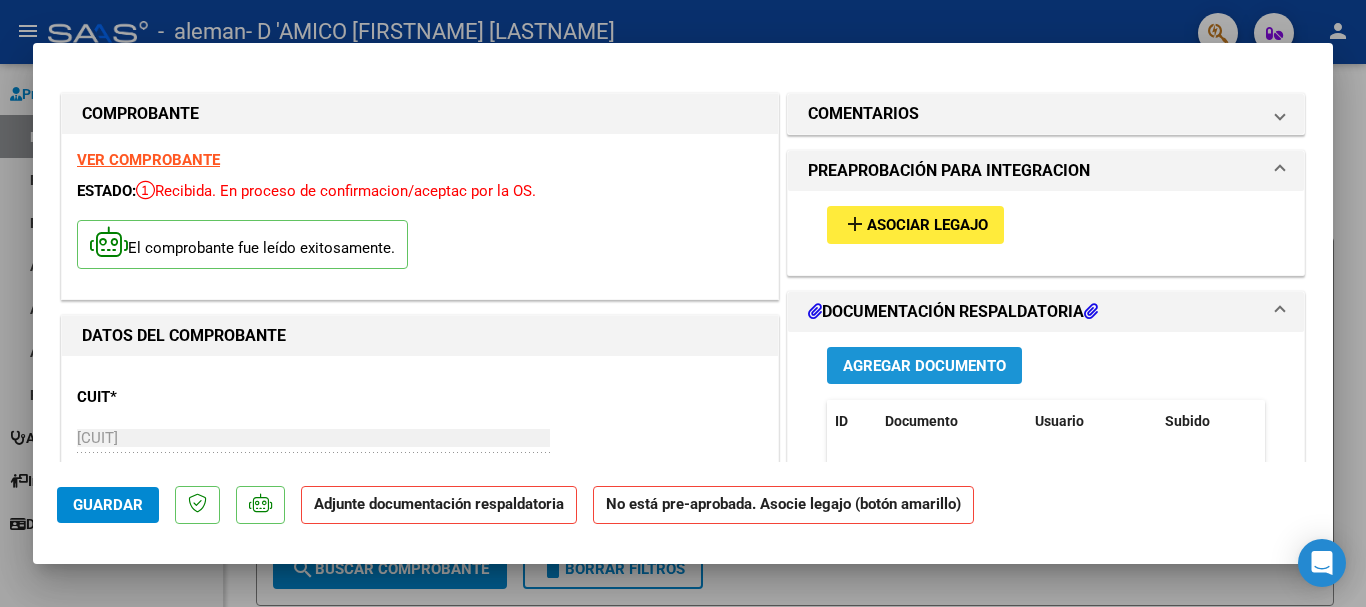 click on "Agregar Documento" at bounding box center (924, 365) 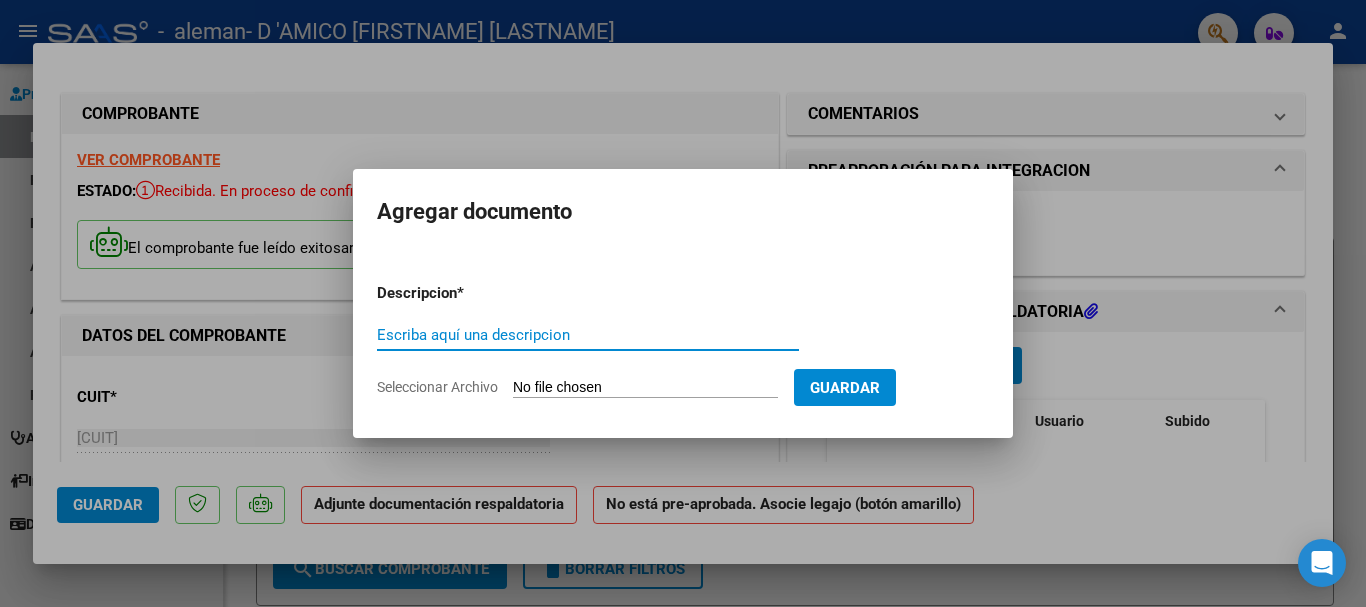 click on "Escriba aquí una descripcion" at bounding box center [588, 335] 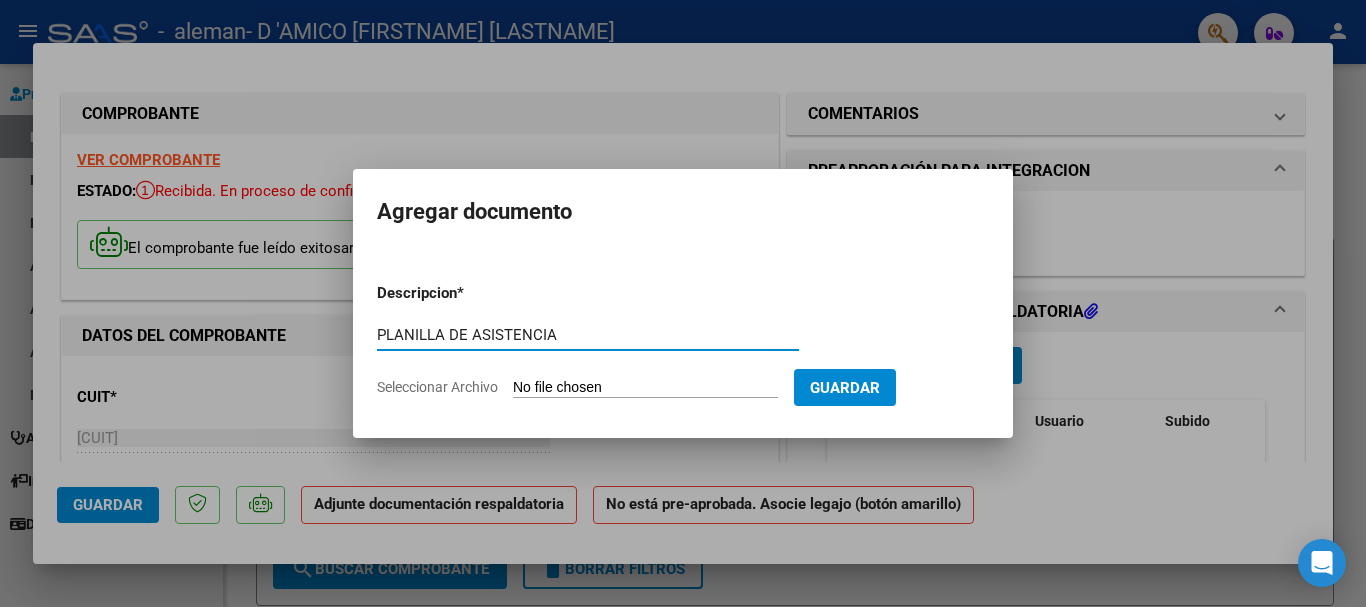 type on "PLANILLA DE ASISTENCIA" 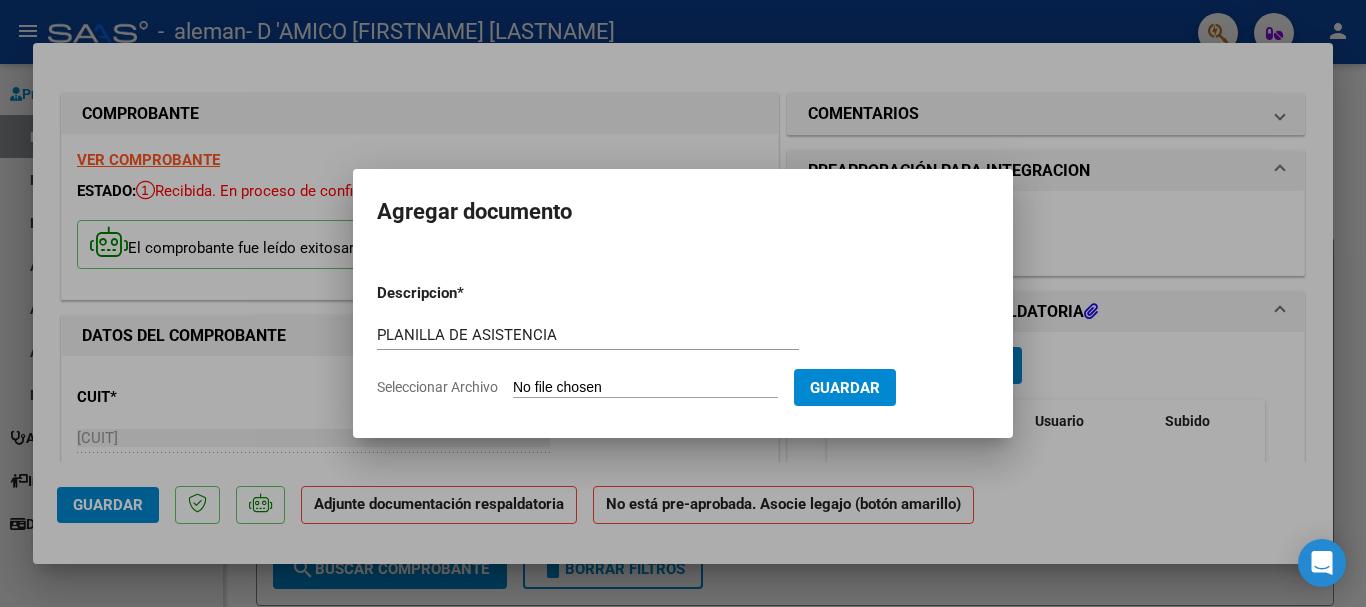 click on "Seleccionar Archivo" at bounding box center (645, 388) 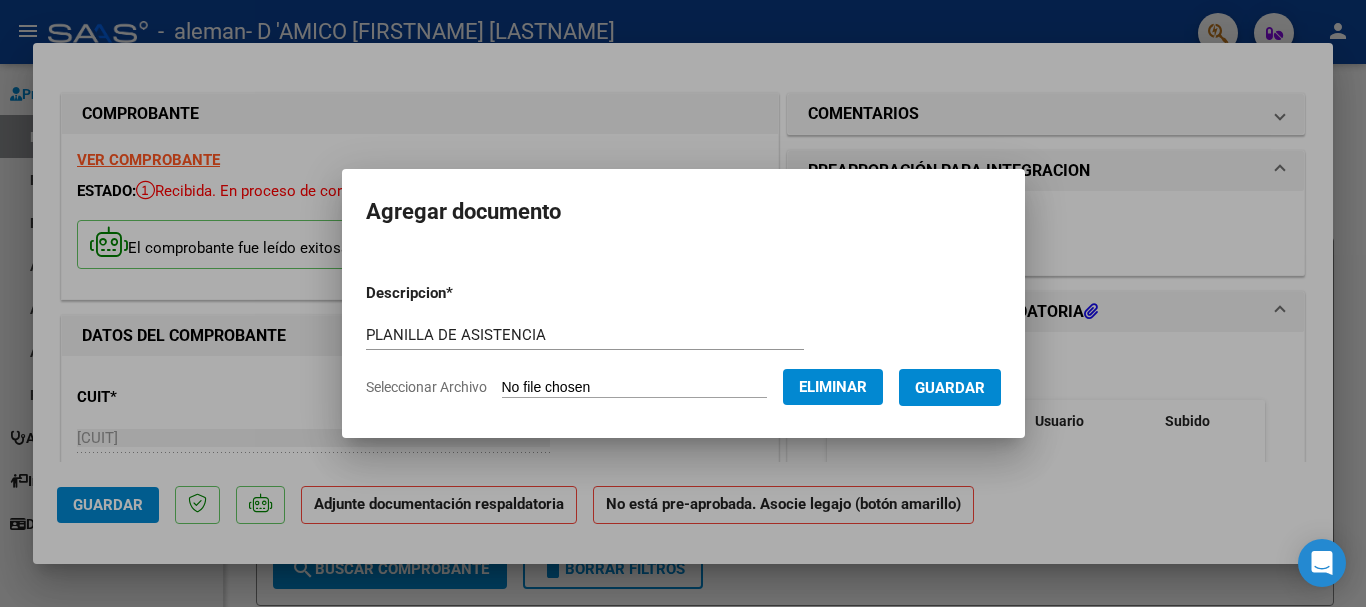click on "Guardar" at bounding box center [950, 388] 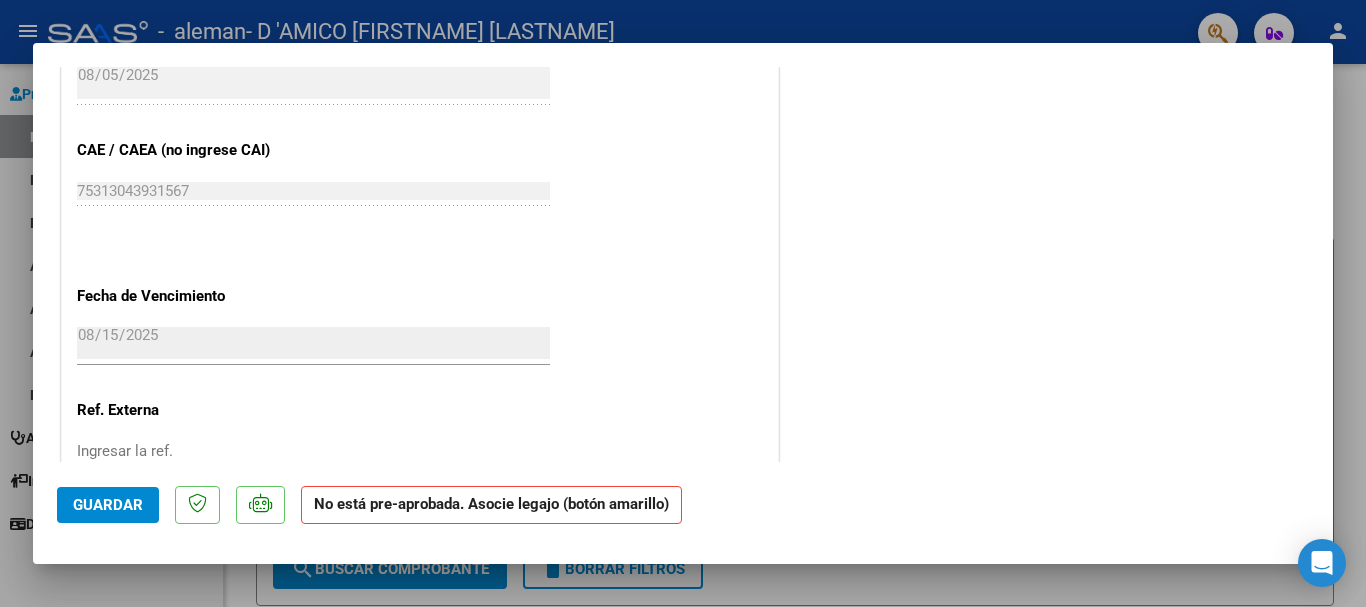 scroll, scrollTop: 1200, scrollLeft: 0, axis: vertical 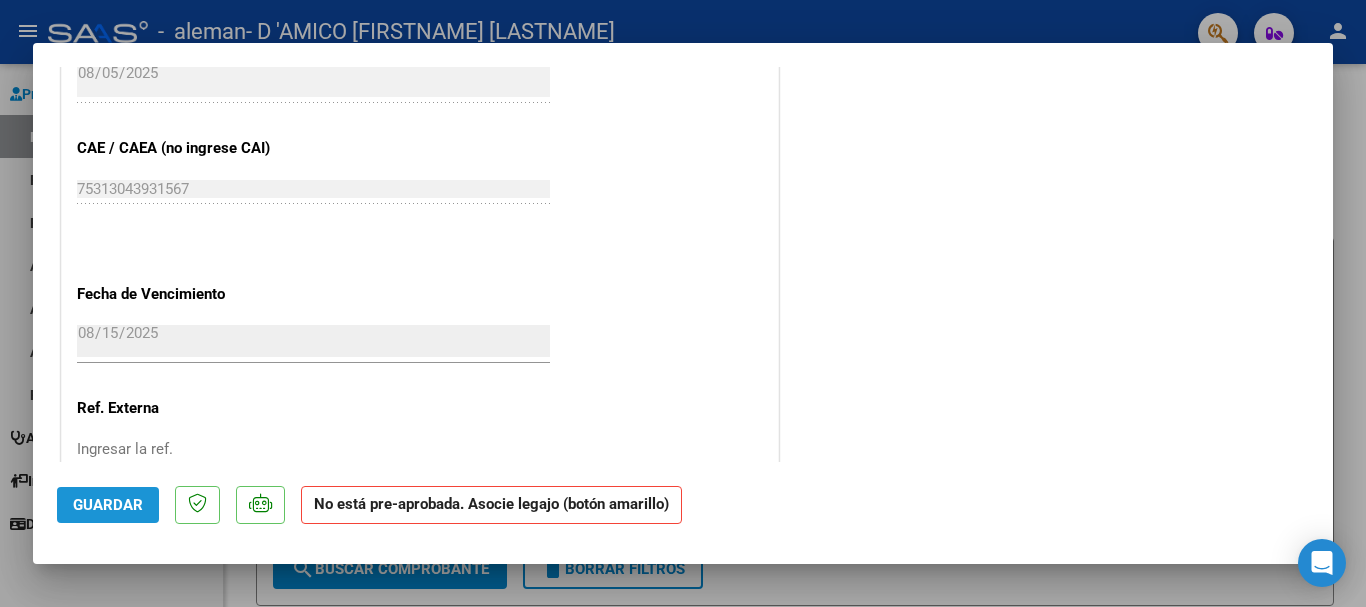 click on "Guardar" 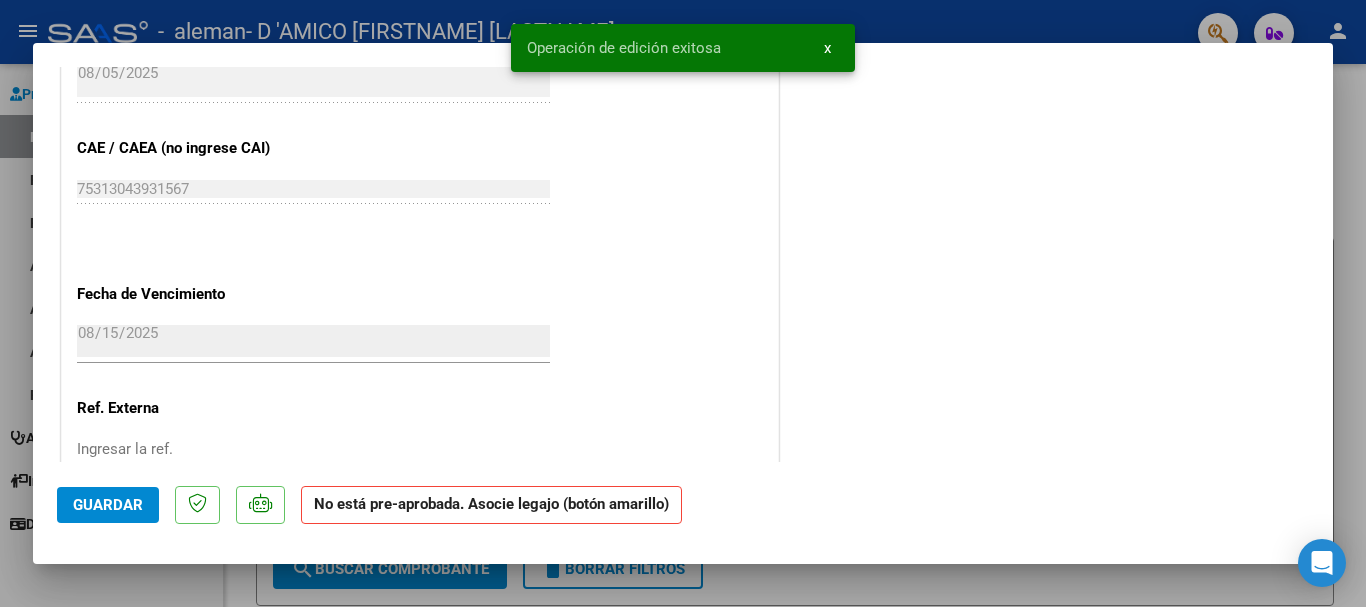 click at bounding box center (683, 303) 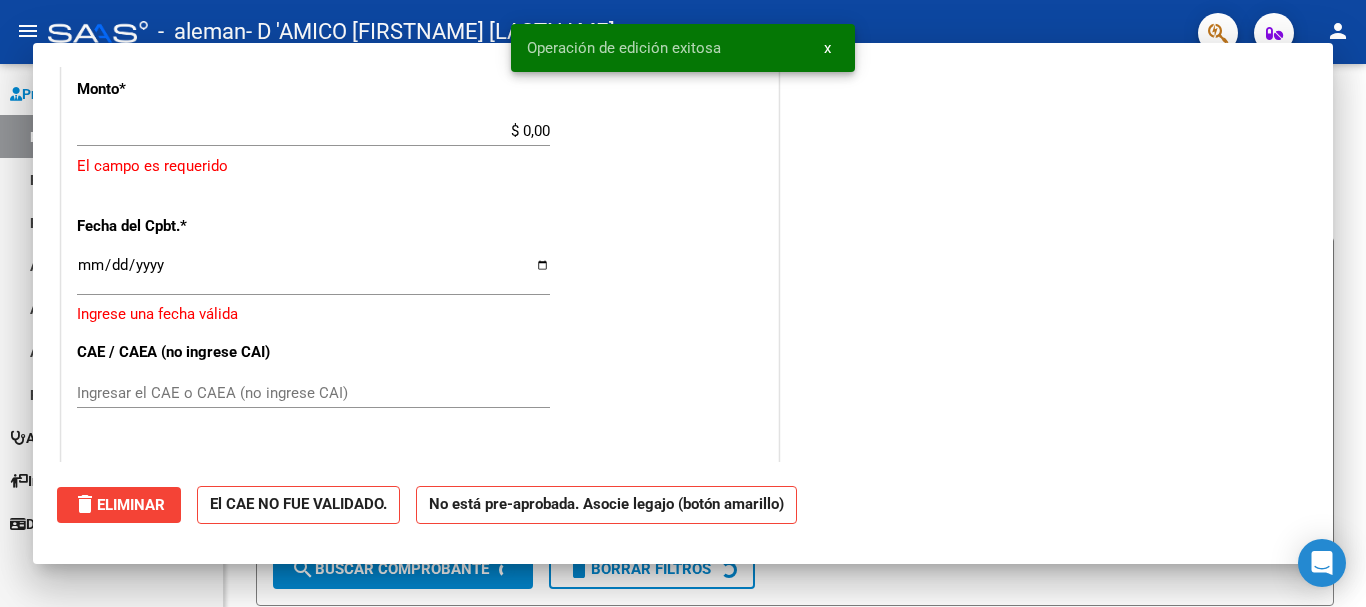 scroll, scrollTop: 1392, scrollLeft: 0, axis: vertical 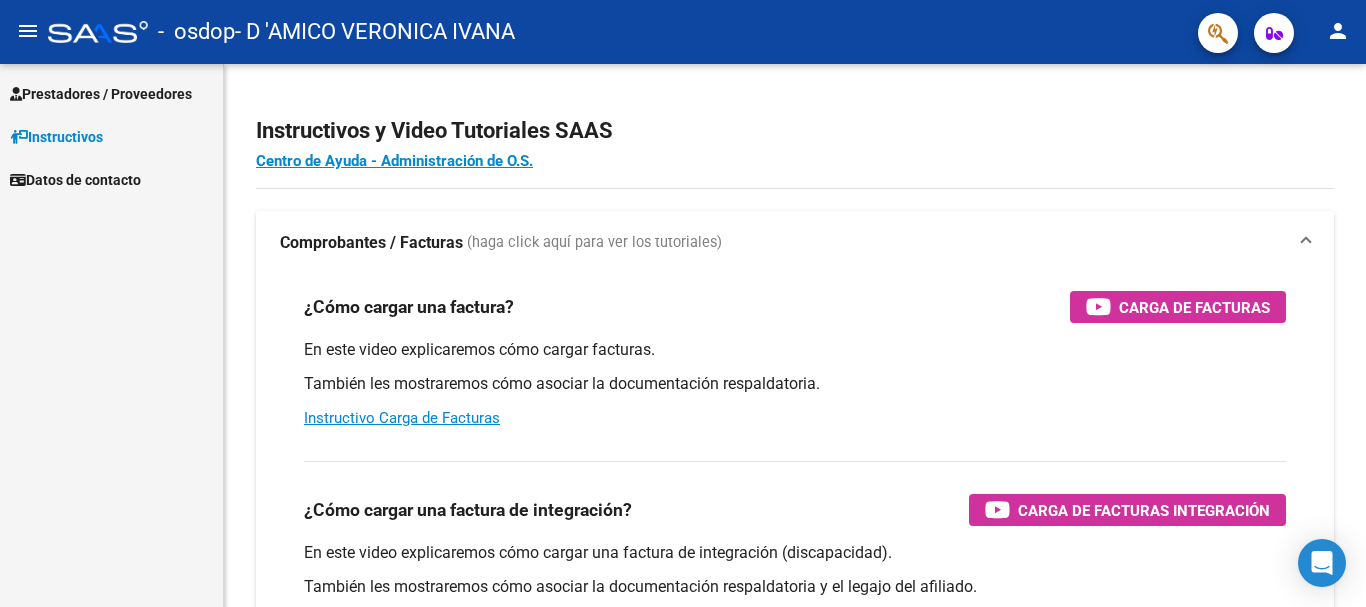 click on "Prestadores / Proveedores" at bounding box center (101, 94) 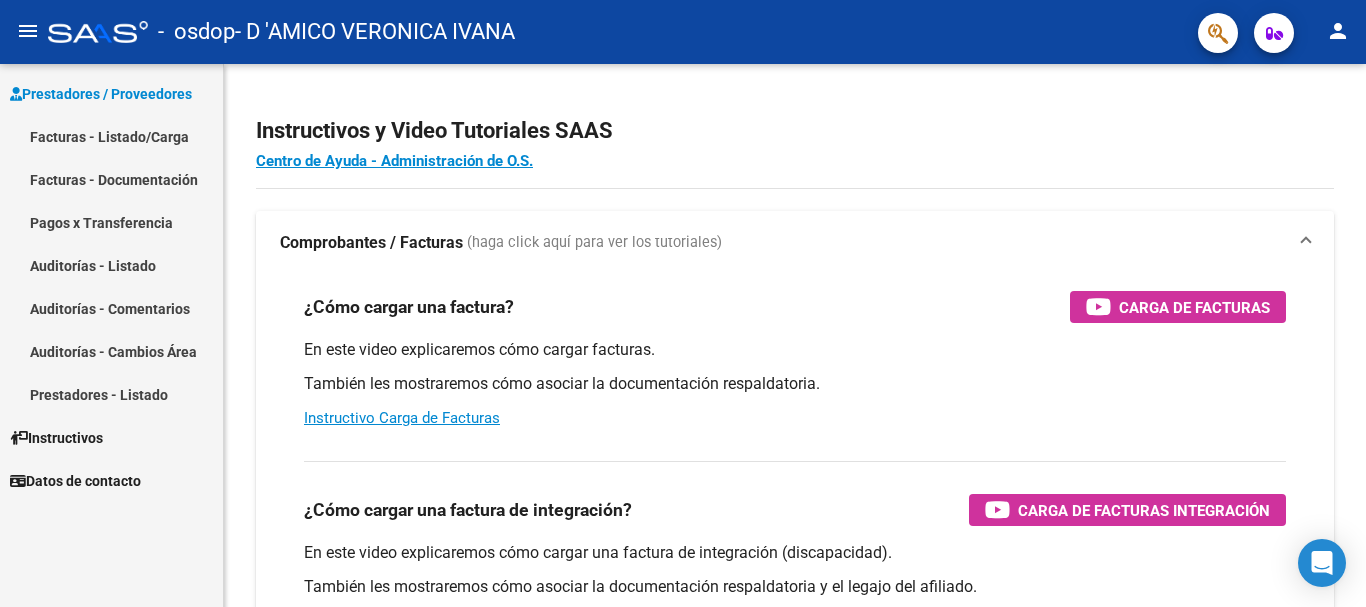 click on "Prestadores / Proveedores" at bounding box center (101, 94) 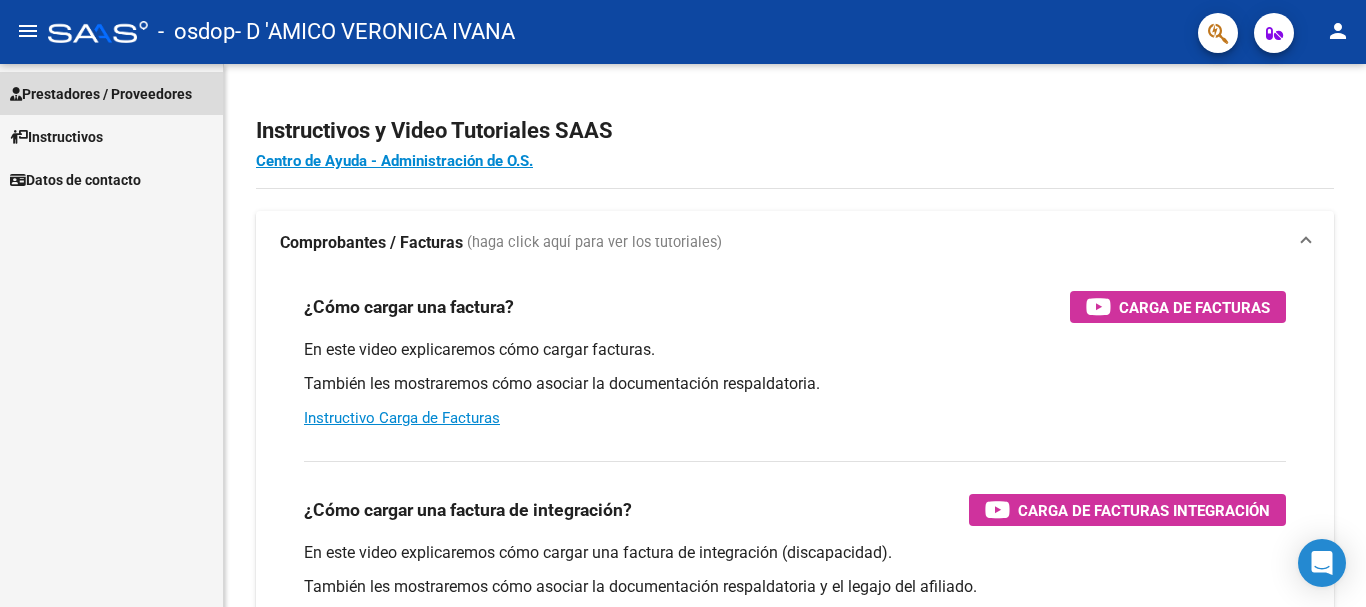 click on "Prestadores / Proveedores" at bounding box center (101, 94) 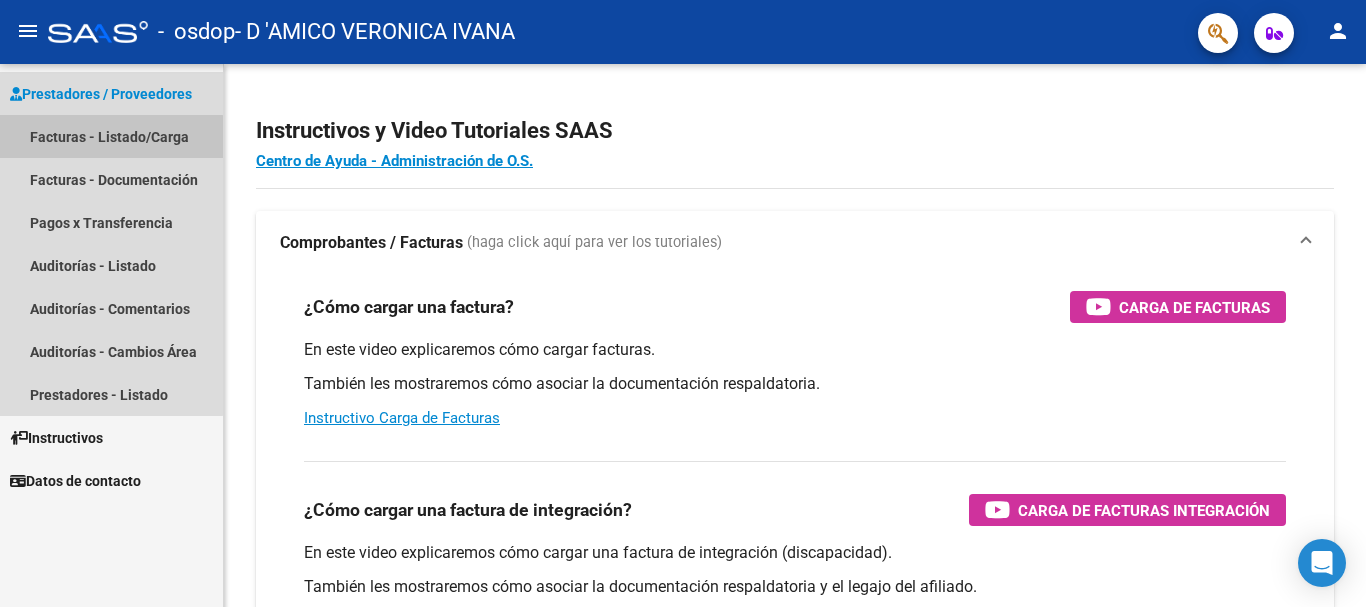 click on "Facturas - Listado/Carga" at bounding box center (111, 136) 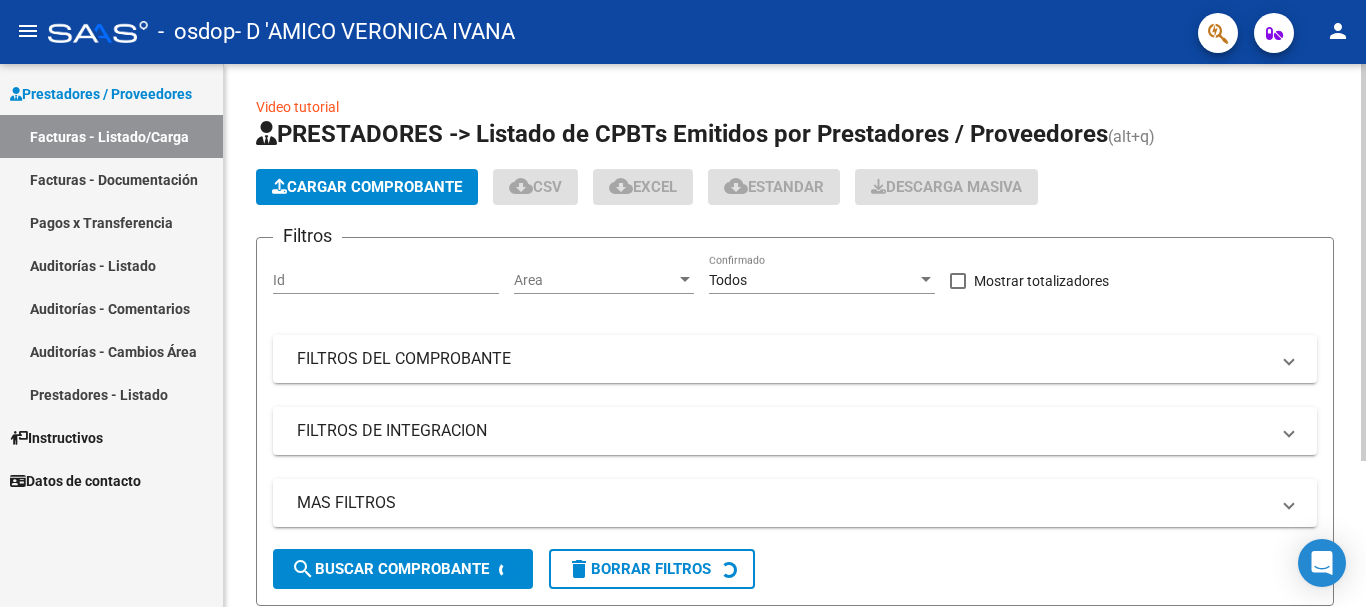 click on "Cargar Comprobante" 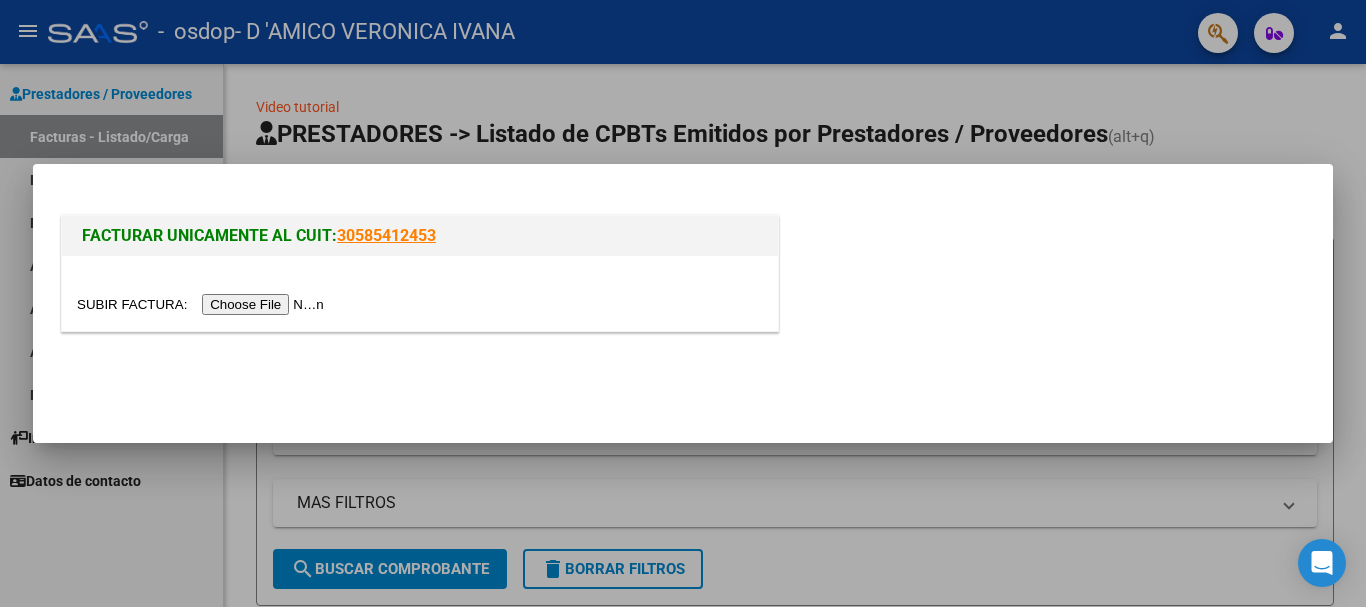 click at bounding box center (203, 304) 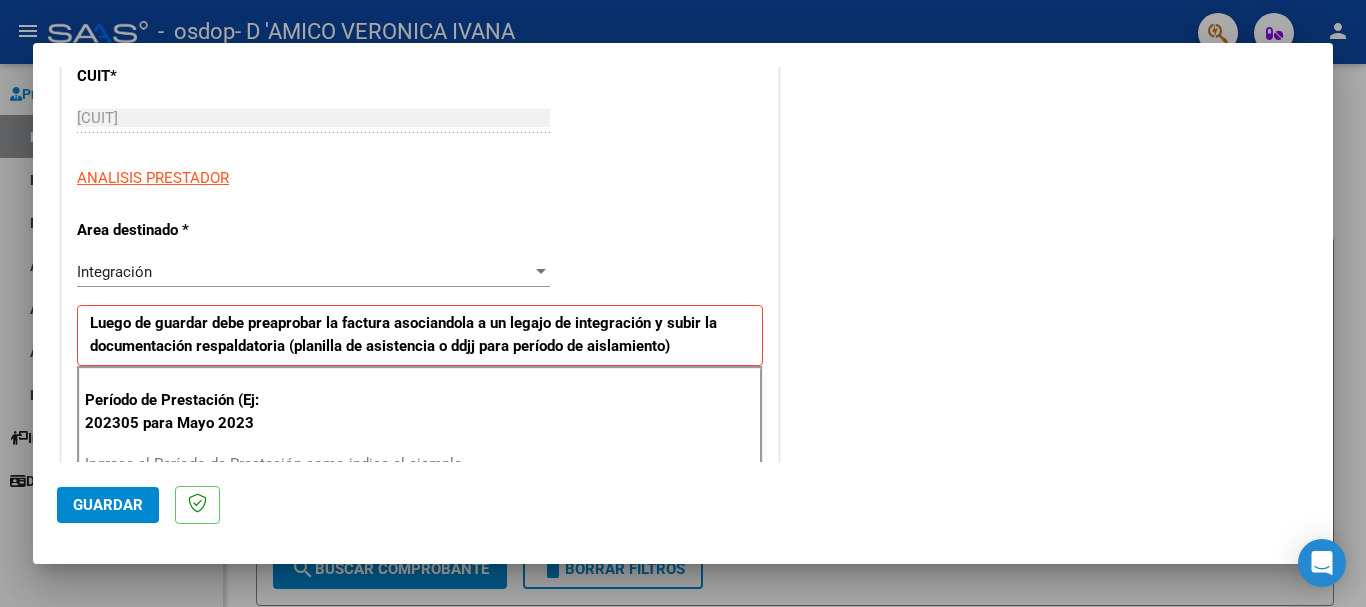 scroll, scrollTop: 300, scrollLeft: 0, axis: vertical 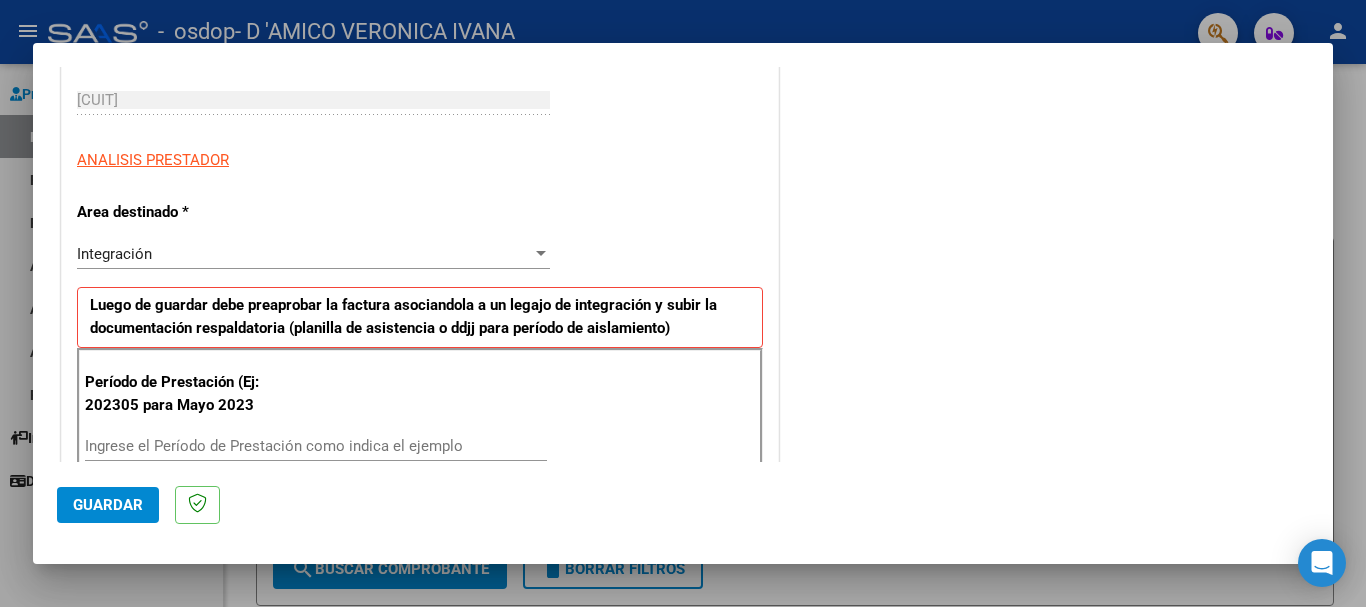 click on "Ingrese el Período de Prestación como indica el ejemplo" at bounding box center [316, 446] 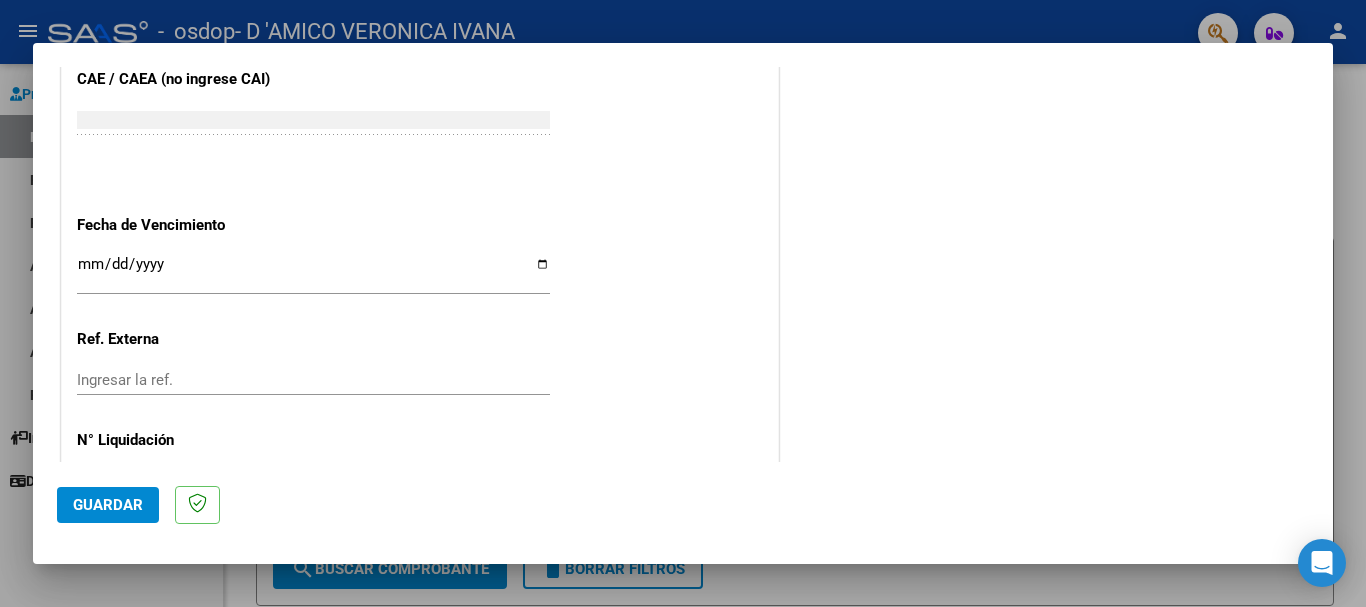 scroll, scrollTop: 1300, scrollLeft: 0, axis: vertical 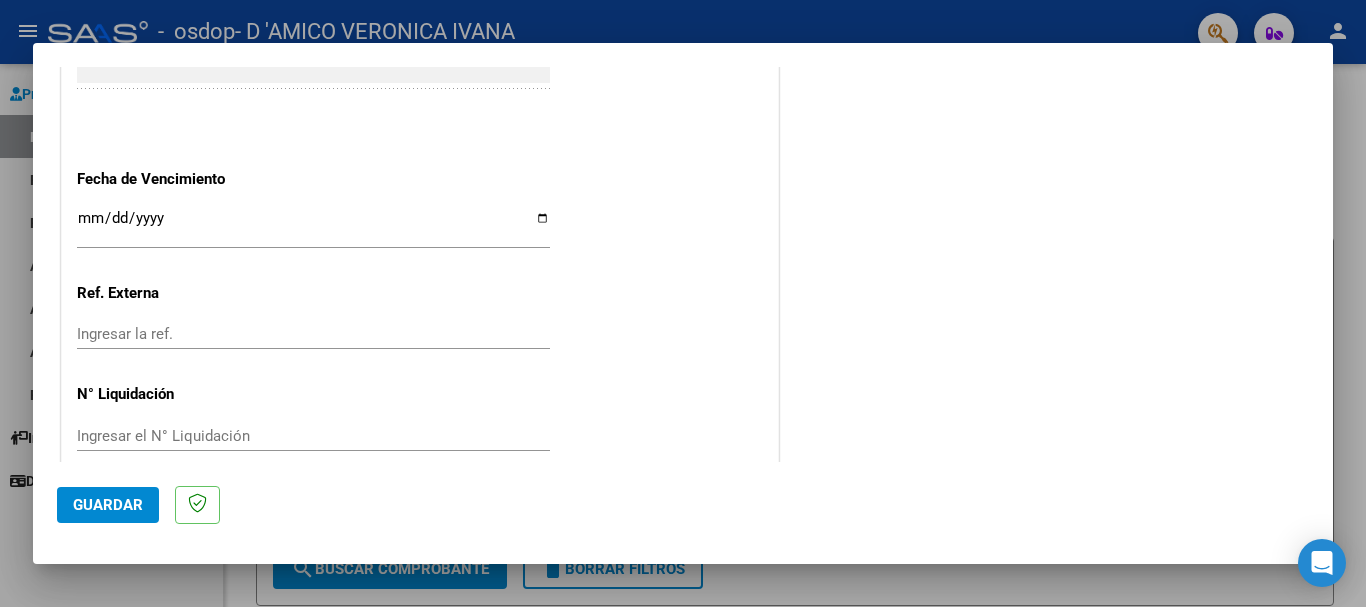 type on "202507" 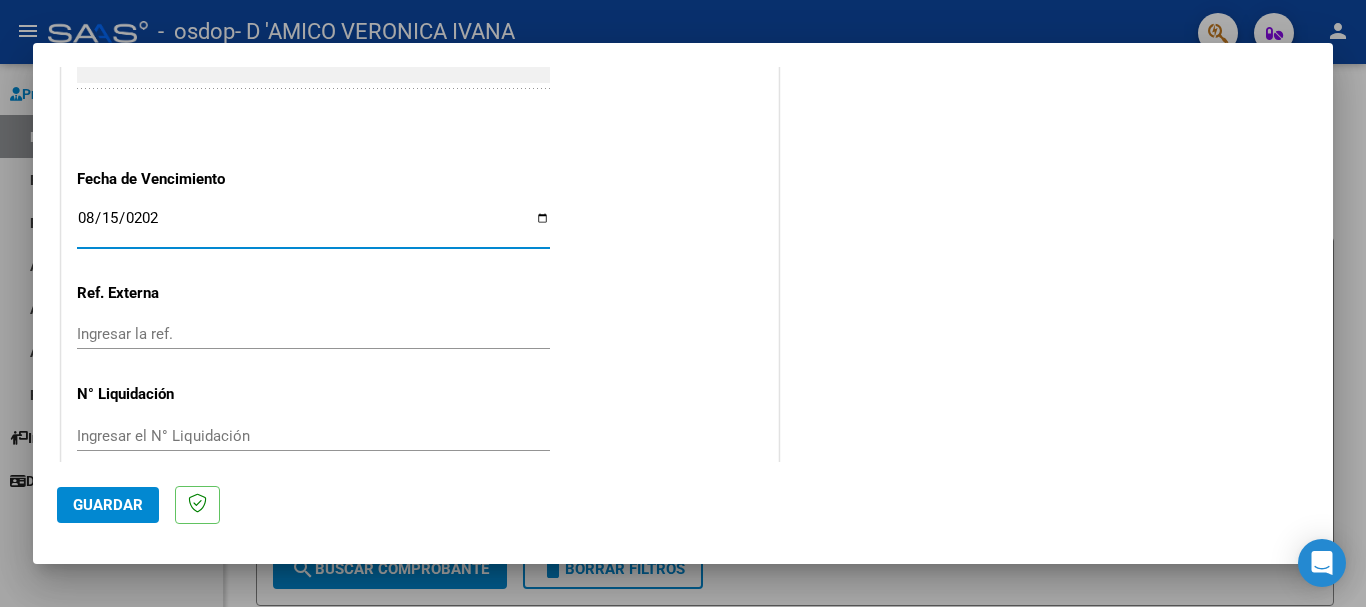 type on "2025-08-15" 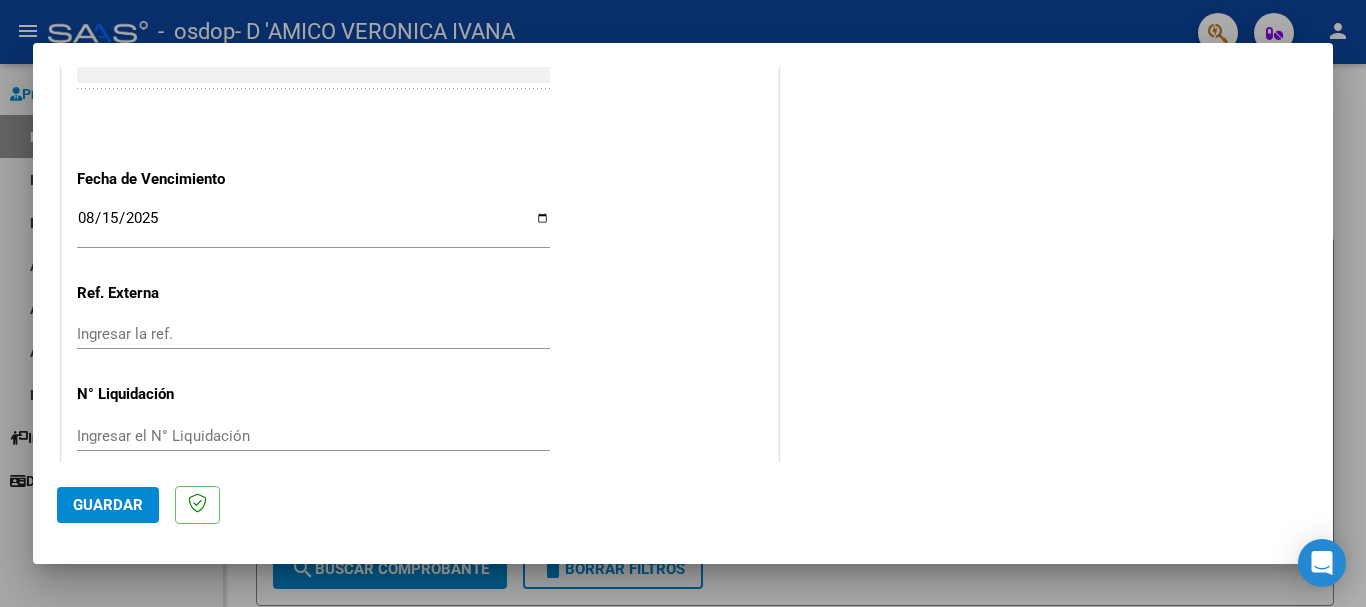 click on "CUIT  *   [CUIT] Ingresar CUIT  ANALISIS PRESTADOR  Area destinado * Integración Seleccionar Area Luego de guardar debe preaprobar la factura asociandola a un legajo de integración y subir la documentación respaldatoria (planilla de asistencia o ddjj para período de aislamiento)  Período de Prestación (Ej: 202305 para Mayo 2023    202507 Ingrese el Período de Prestación como indica el ejemplo   Comprobante Tipo * Factura C Seleccionar Tipo Punto de Venta  *   2 Ingresar el Nro.  Número  *   1559 Ingresar el Nro.  Monto  *   $ 111.335,49 Ingresar el monto  Fecha del Cpbt.  *   2025-08-05 Ingresar la fecha  CAE / CAEA (no ingrese CAI)    [CAE] Ingresar el CAE o CAEA (no ingrese CAI)  Fecha de Vencimiento    2025-08-15 Ingresar la fecha  Ref. Externa    Ingresar la ref.  N° Liquidación    Ingresar el N° Liquidación" at bounding box center (420, -250) 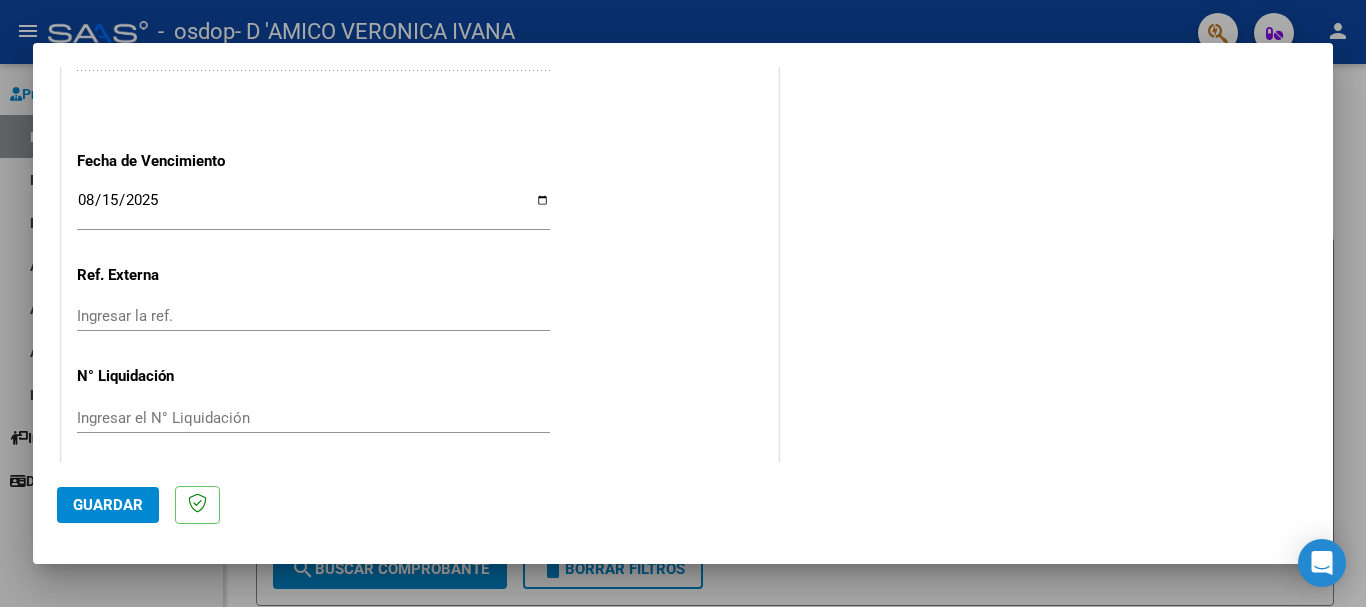 scroll, scrollTop: 1327, scrollLeft: 0, axis: vertical 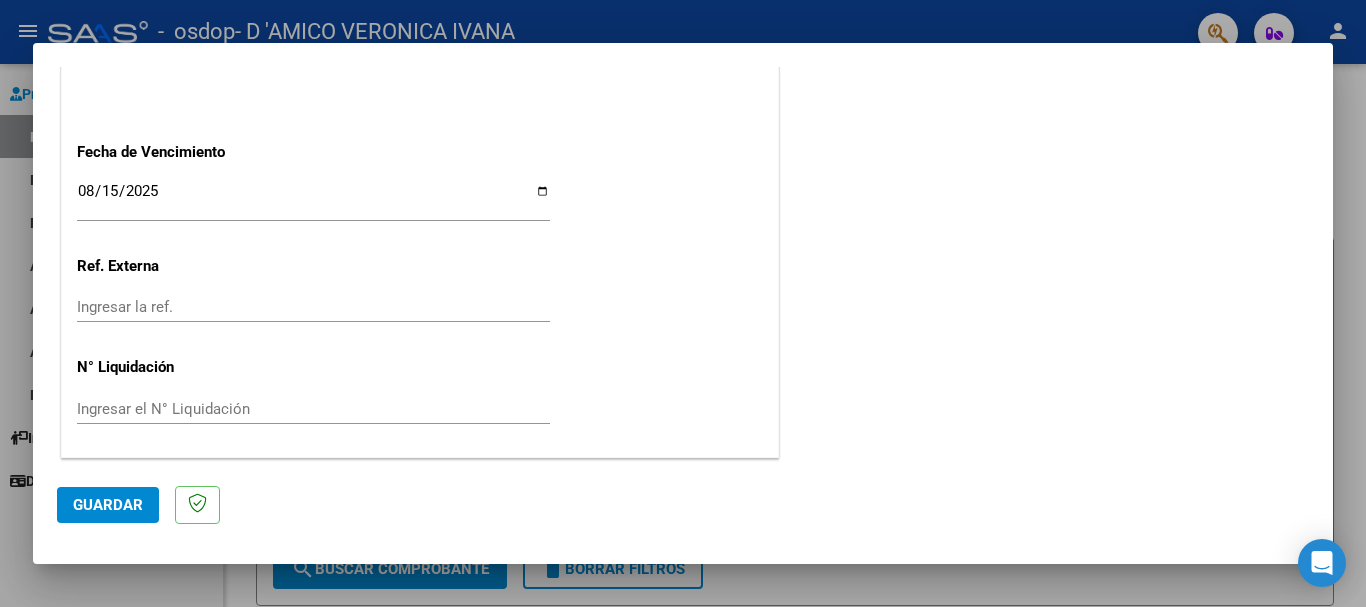 click on "Guardar" 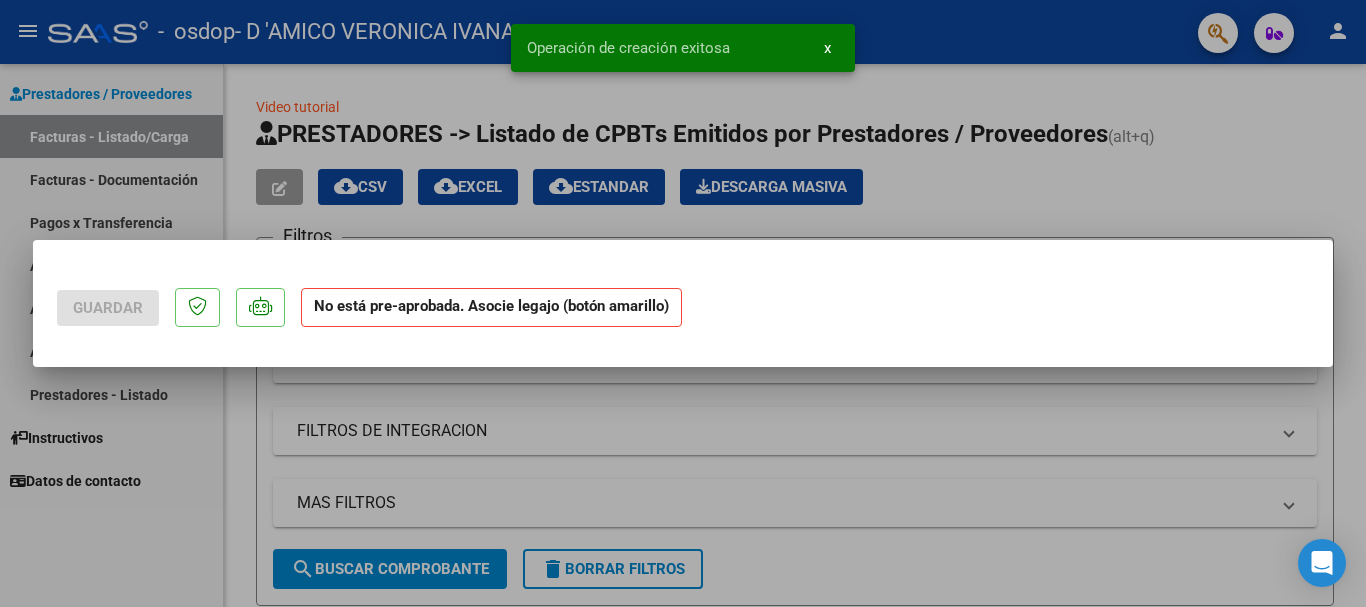 scroll, scrollTop: 0, scrollLeft: 0, axis: both 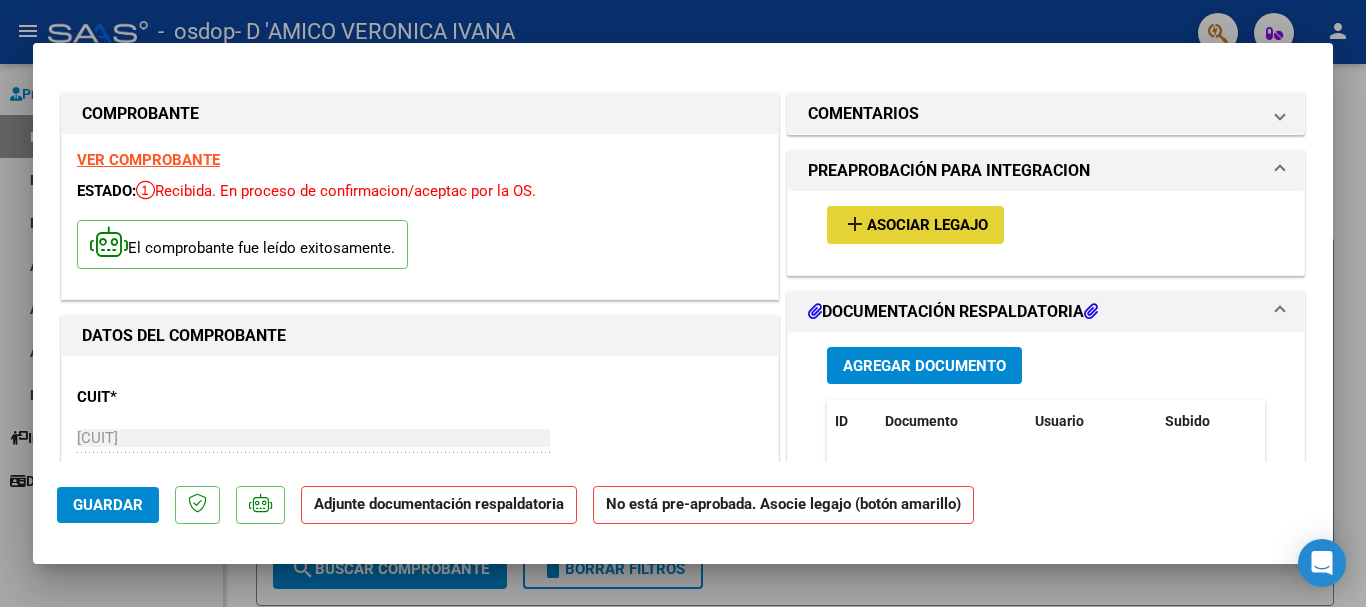 click on "Asociar Legajo" at bounding box center (927, 226) 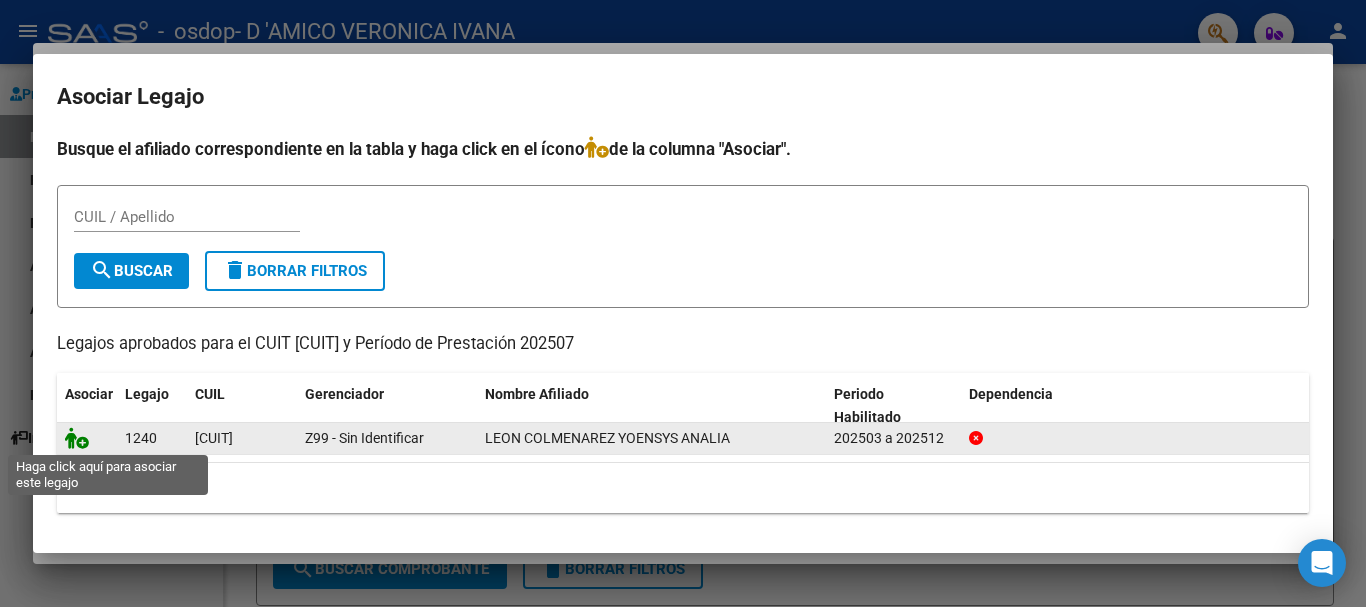 click 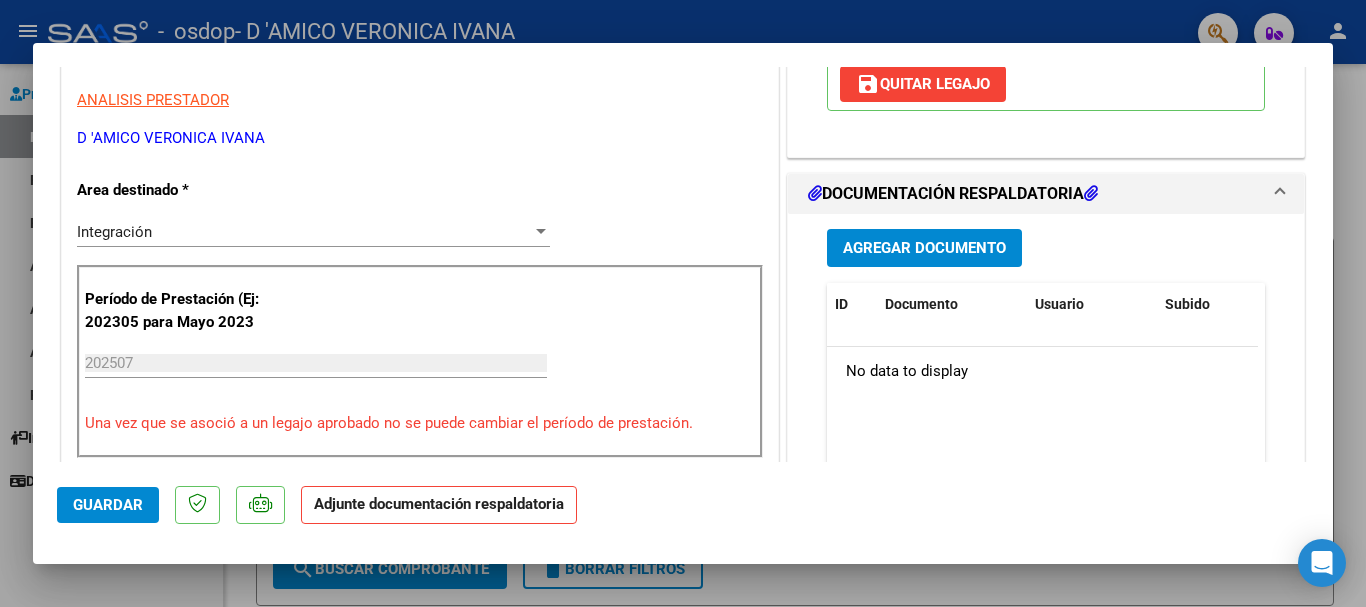 scroll, scrollTop: 400, scrollLeft: 0, axis: vertical 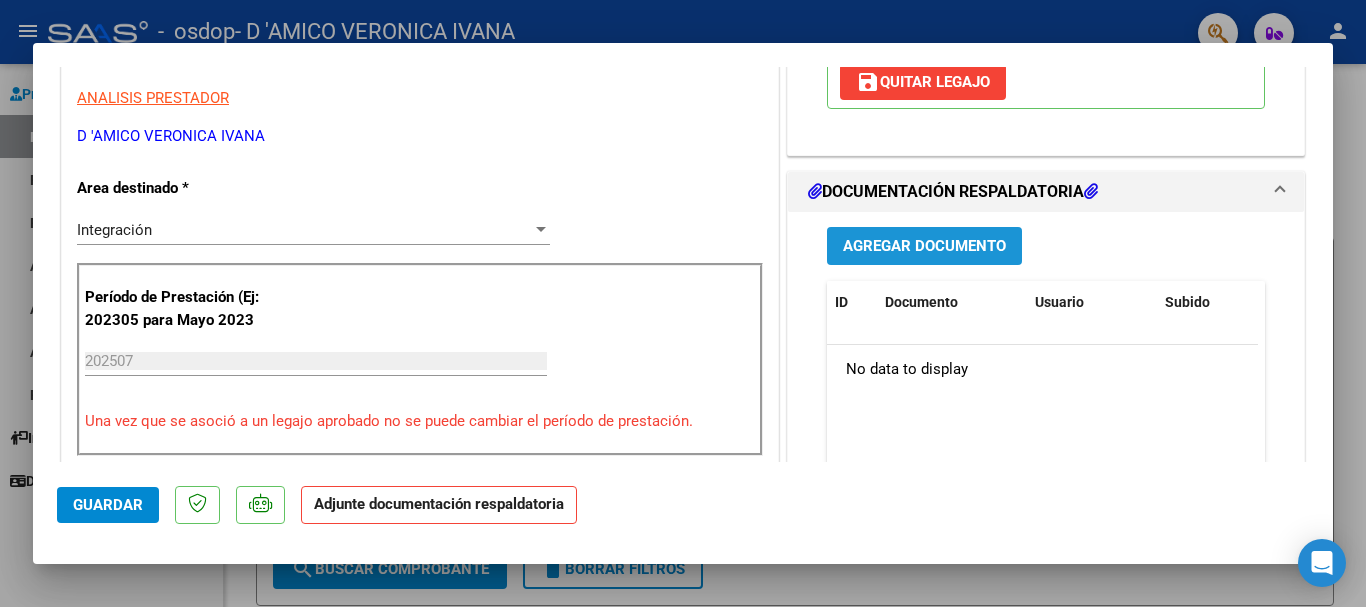 click on "Agregar Documento" at bounding box center (924, 247) 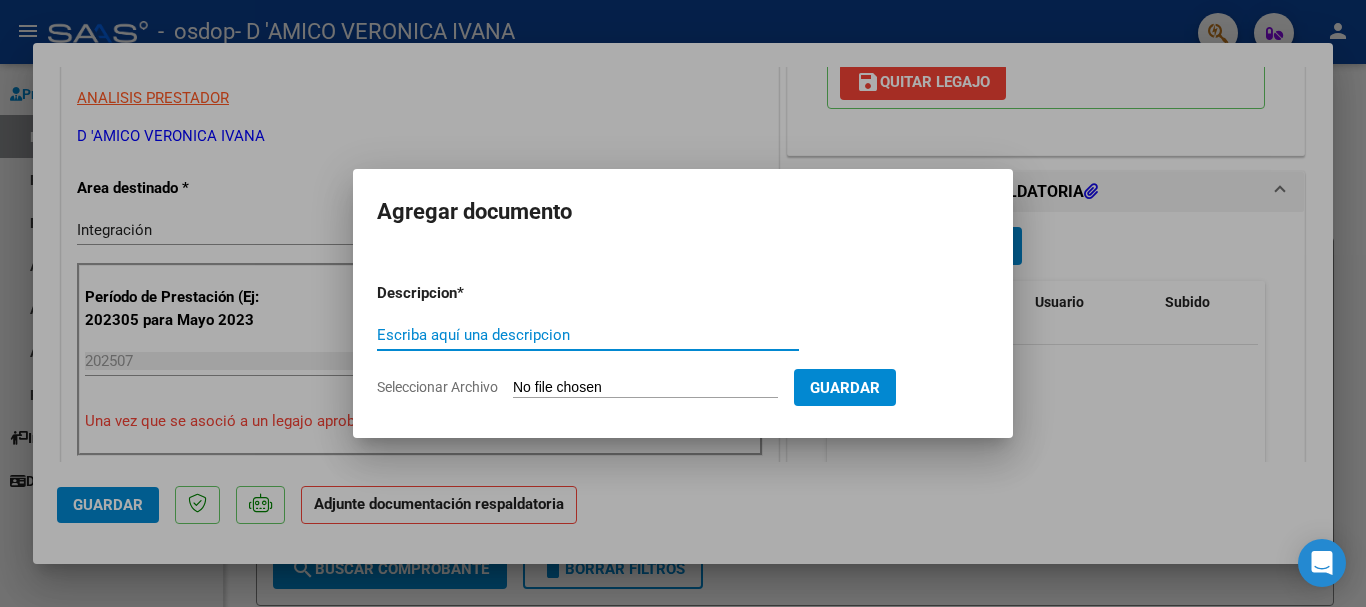 click on "Escriba aquí una descripcion" at bounding box center (588, 335) 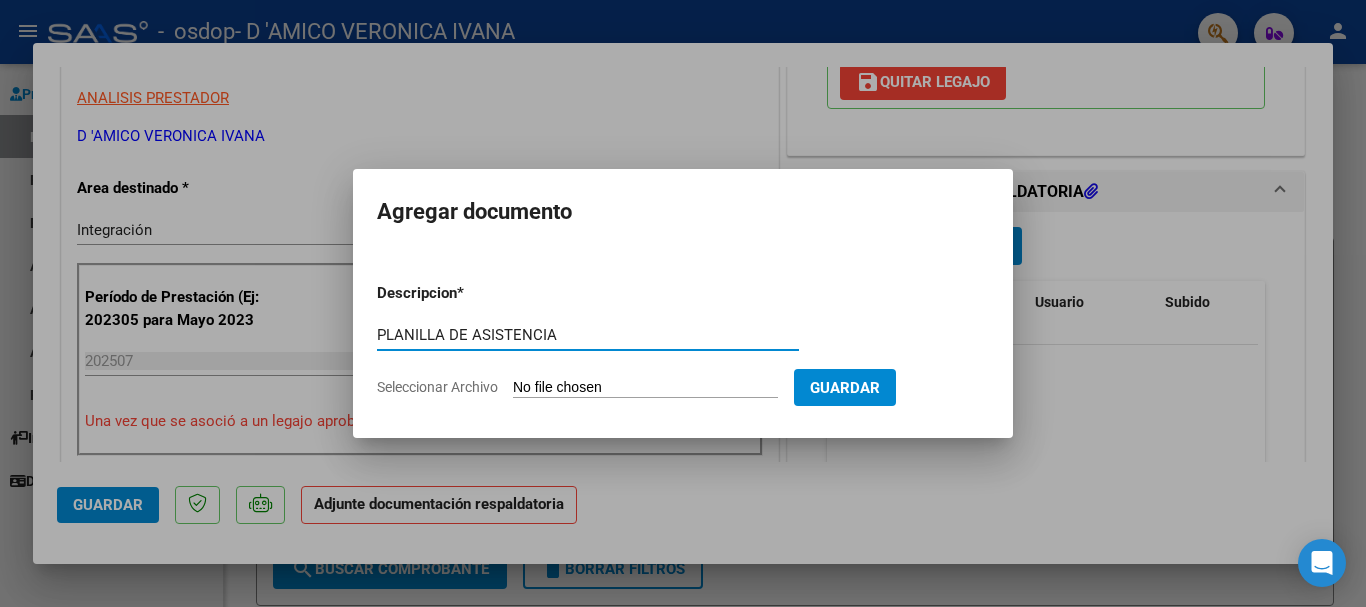 type on "PLANILLA DE ASISTENCIA" 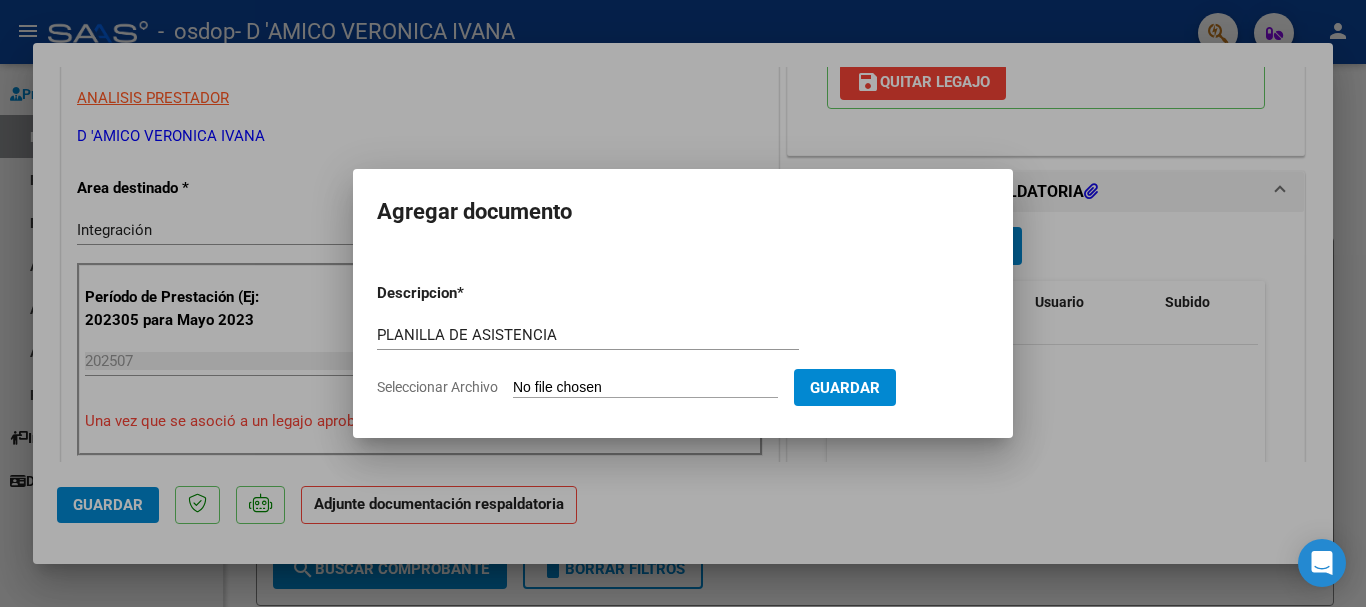 click on "Seleccionar Archivo" at bounding box center [645, 388] 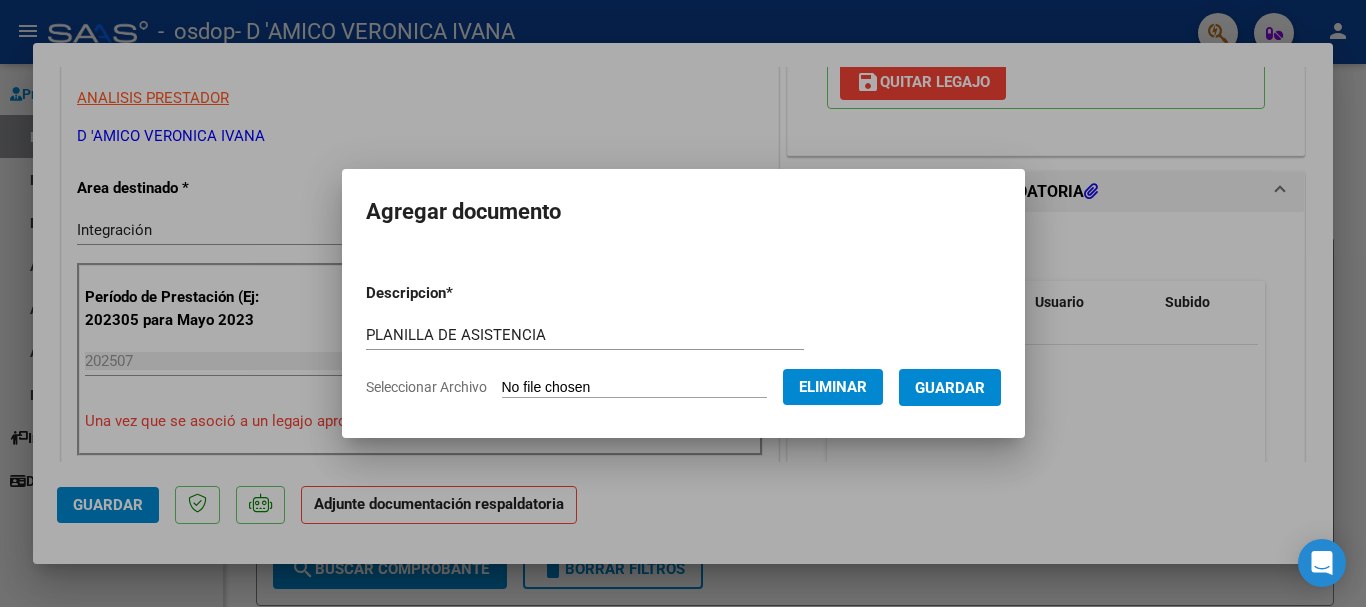 click on "Guardar" at bounding box center [950, 388] 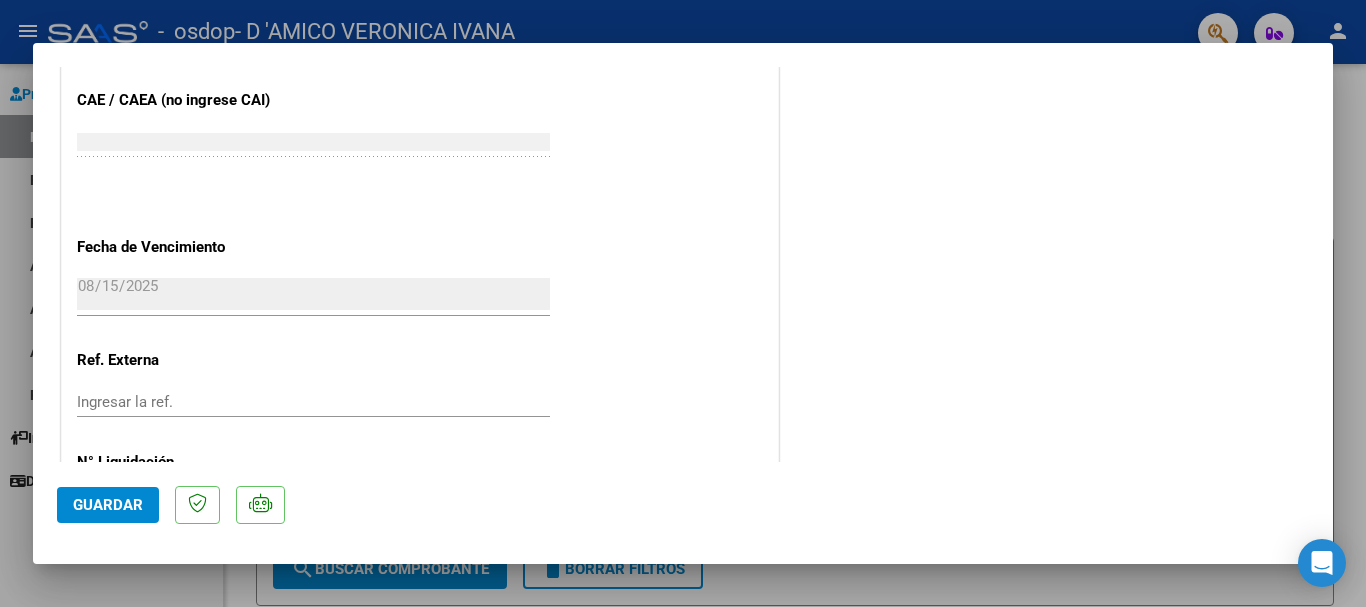 scroll, scrollTop: 1395, scrollLeft: 0, axis: vertical 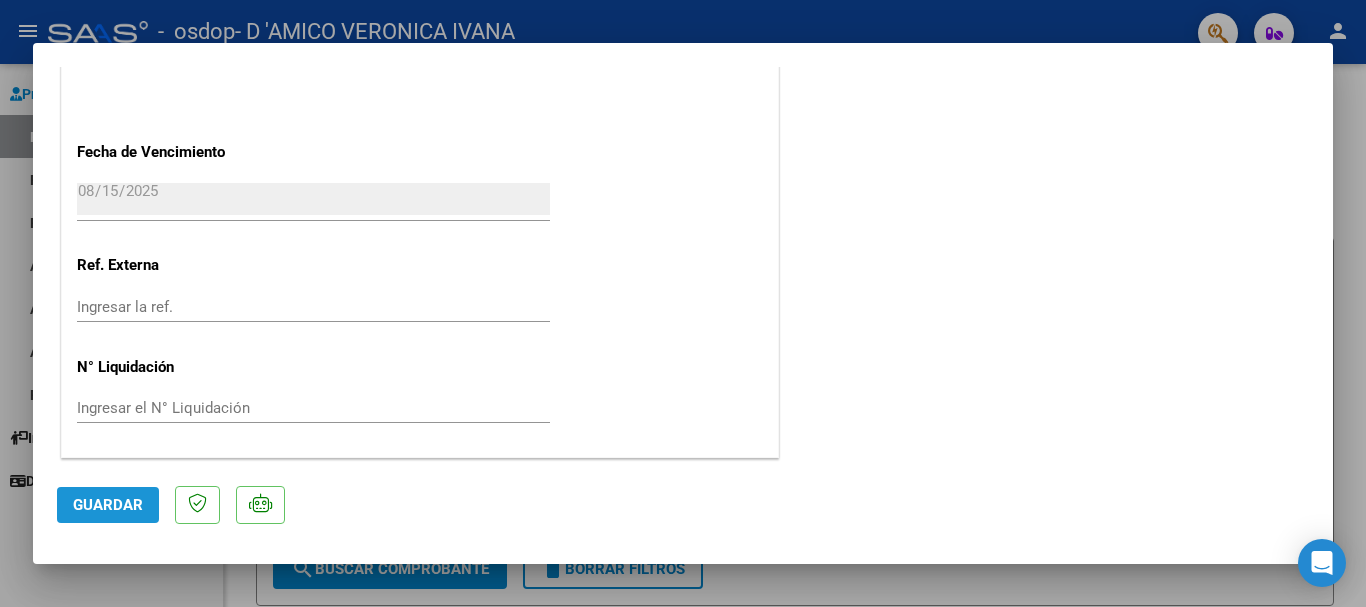 click on "Guardar" 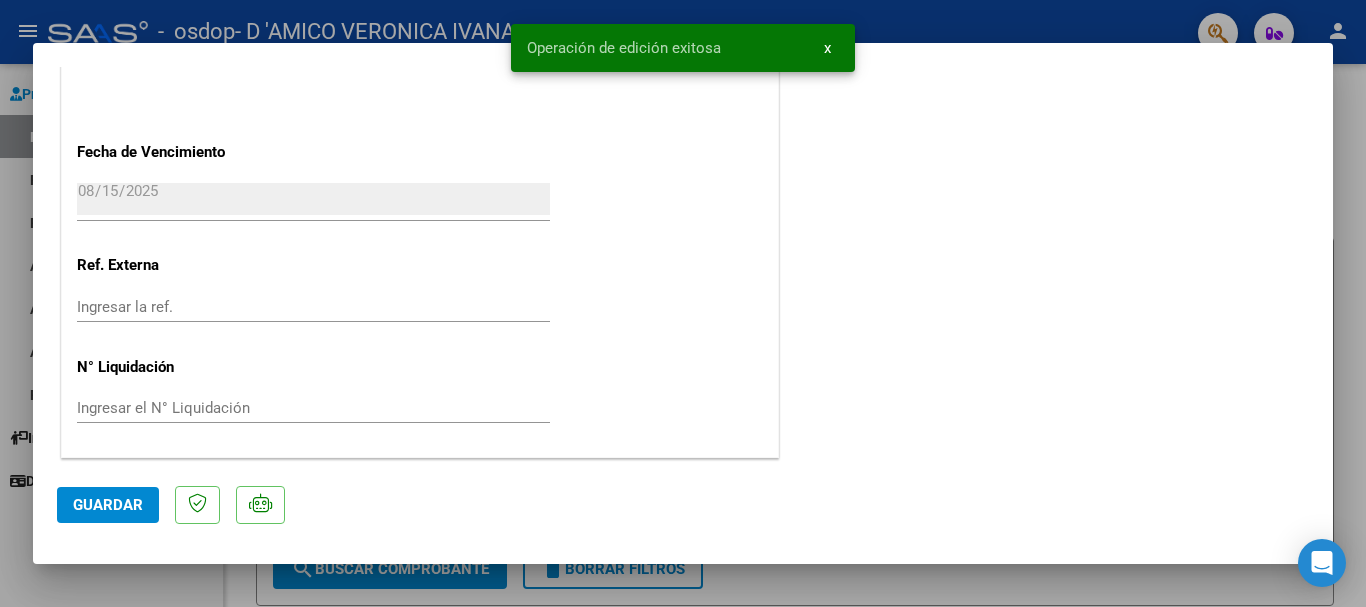 click at bounding box center [683, 303] 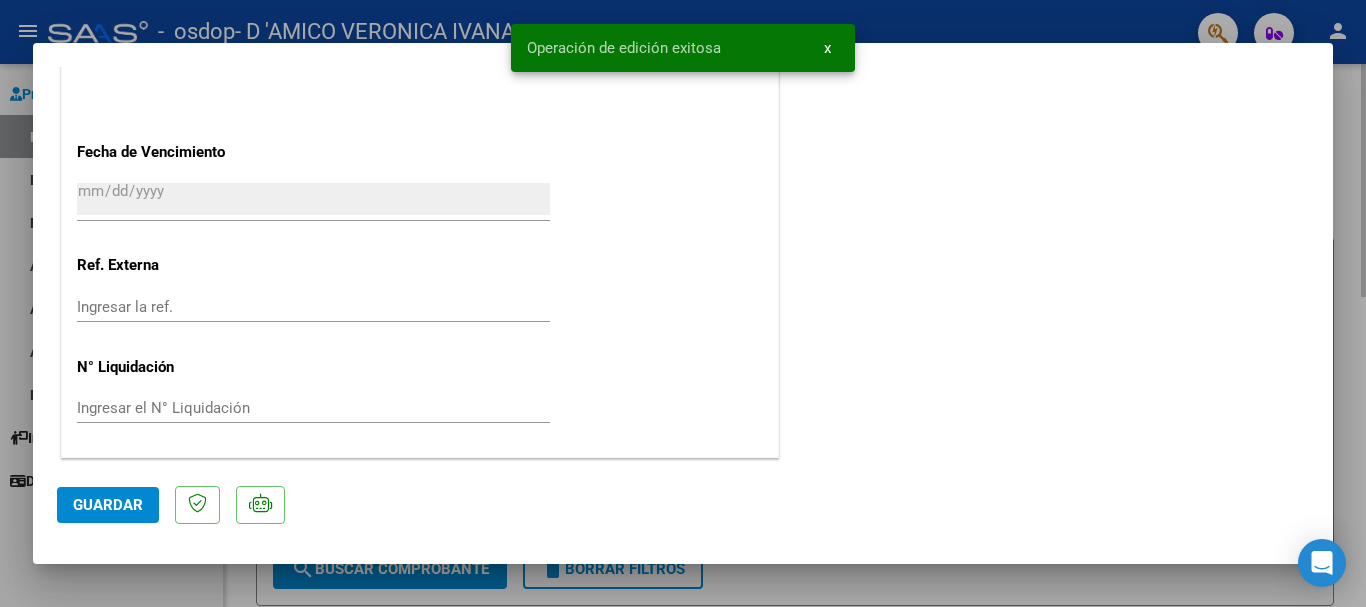 scroll, scrollTop: 1547, scrollLeft: 0, axis: vertical 